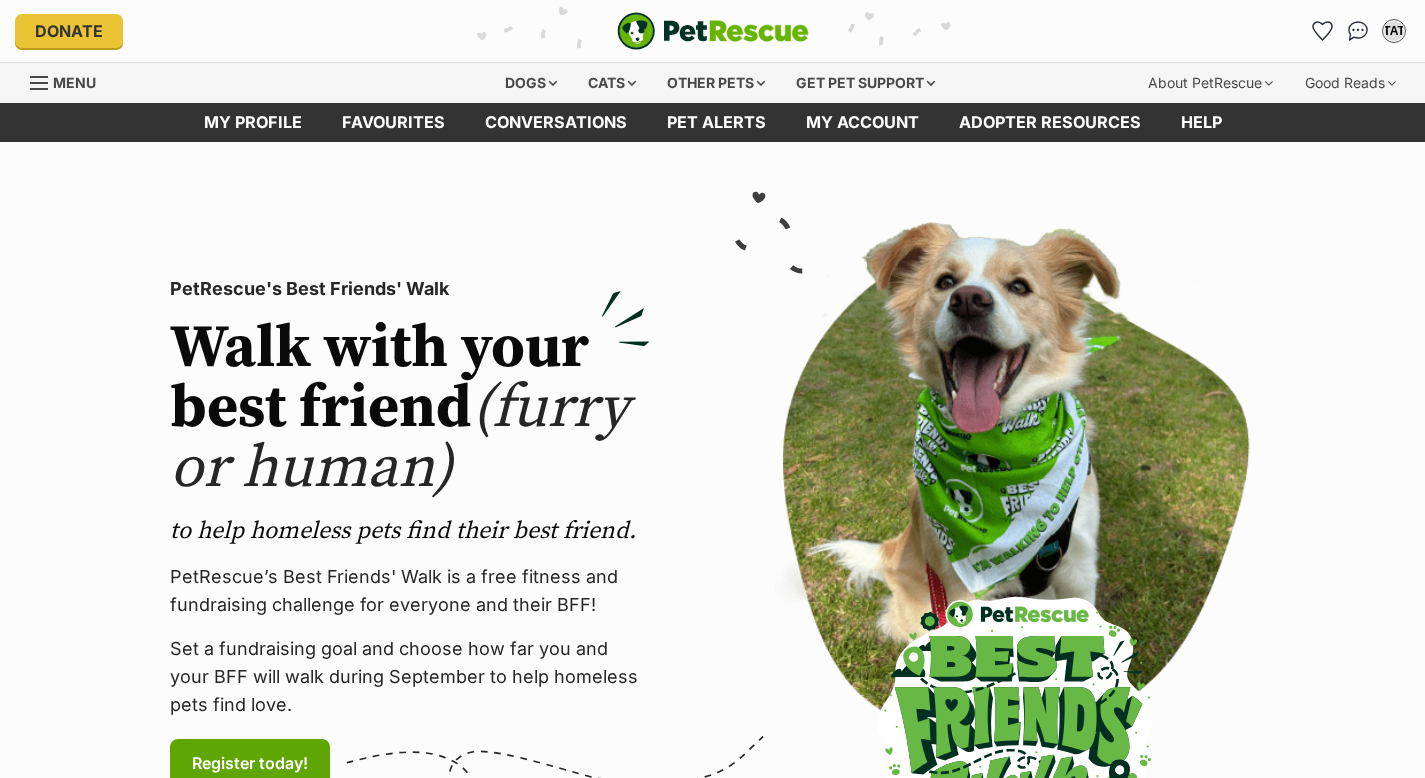 scroll, scrollTop: 0, scrollLeft: 0, axis: both 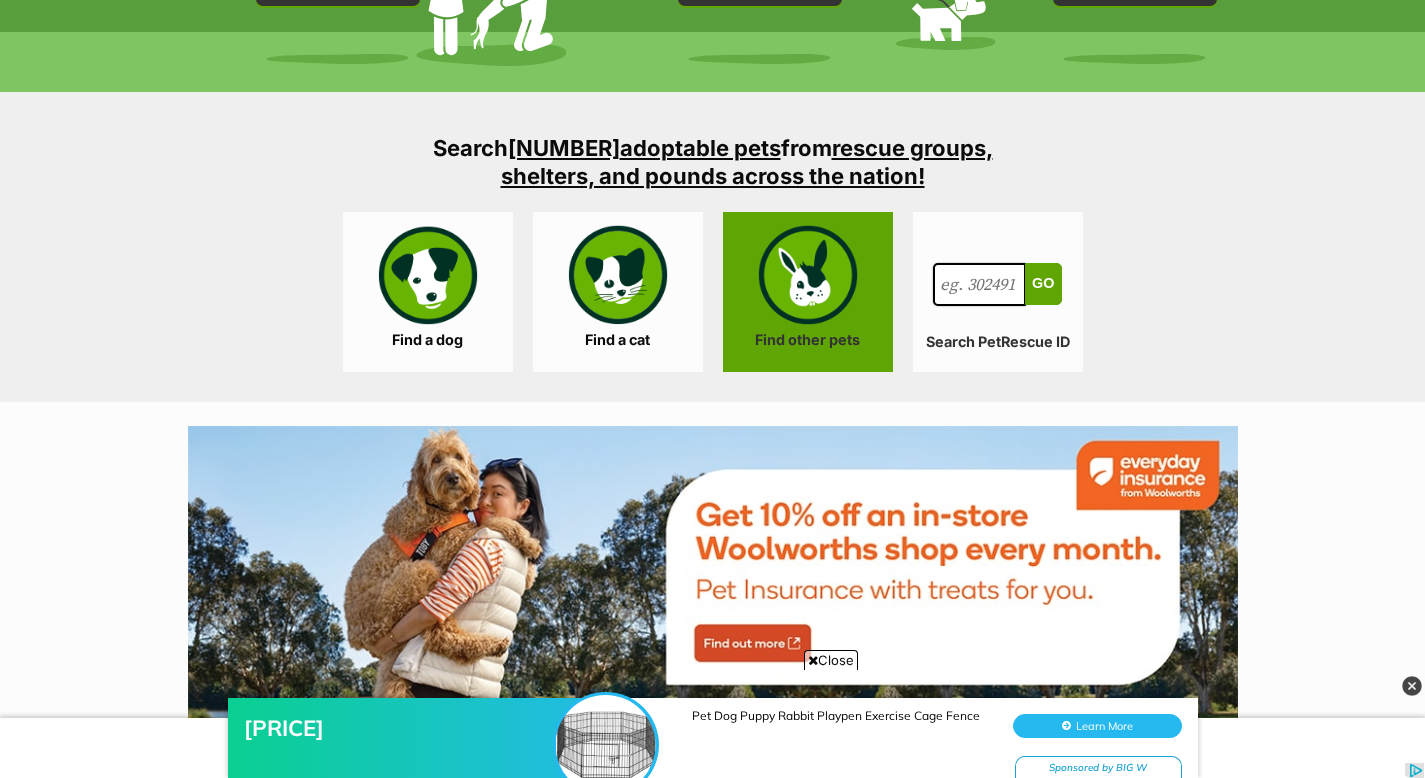 click on "Find other pets" at bounding box center (808, 292) 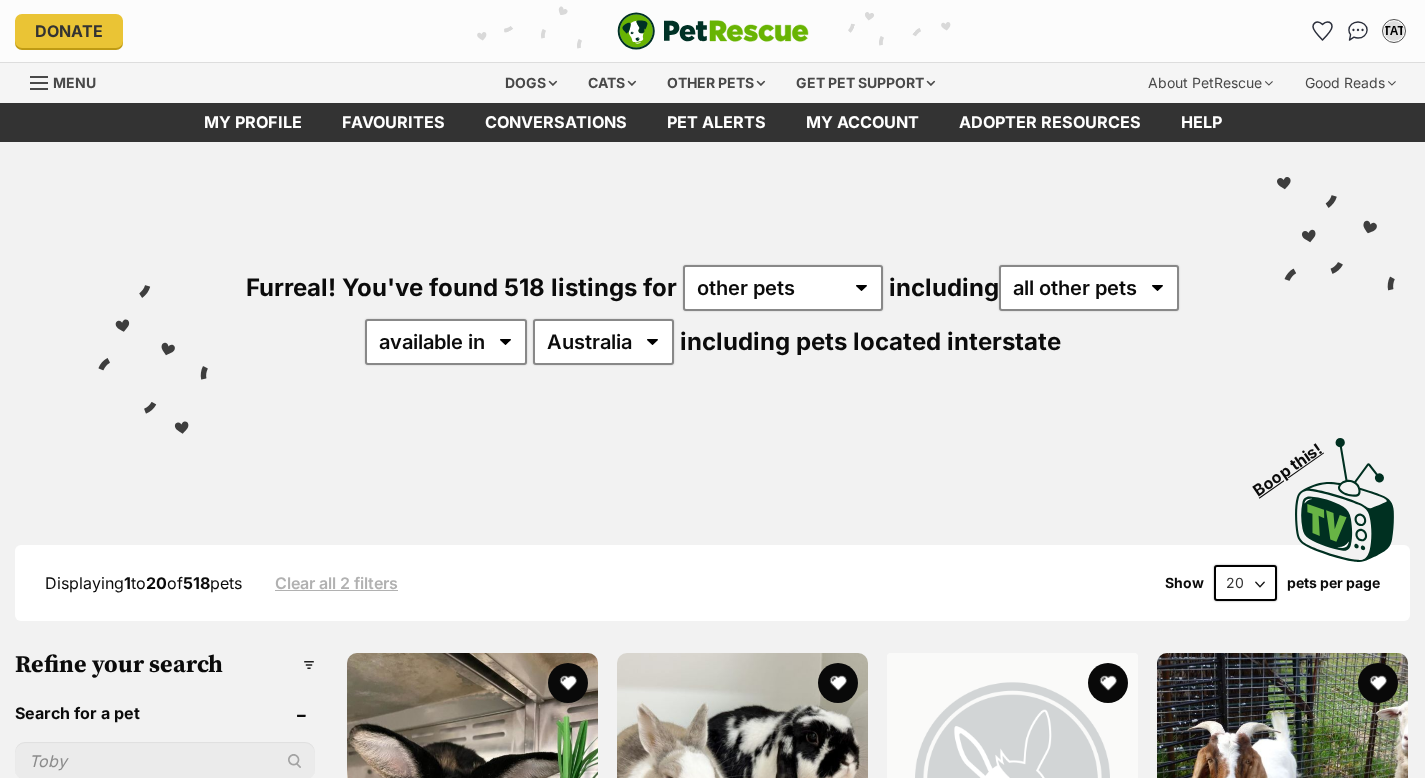 scroll, scrollTop: 0, scrollLeft: 0, axis: both 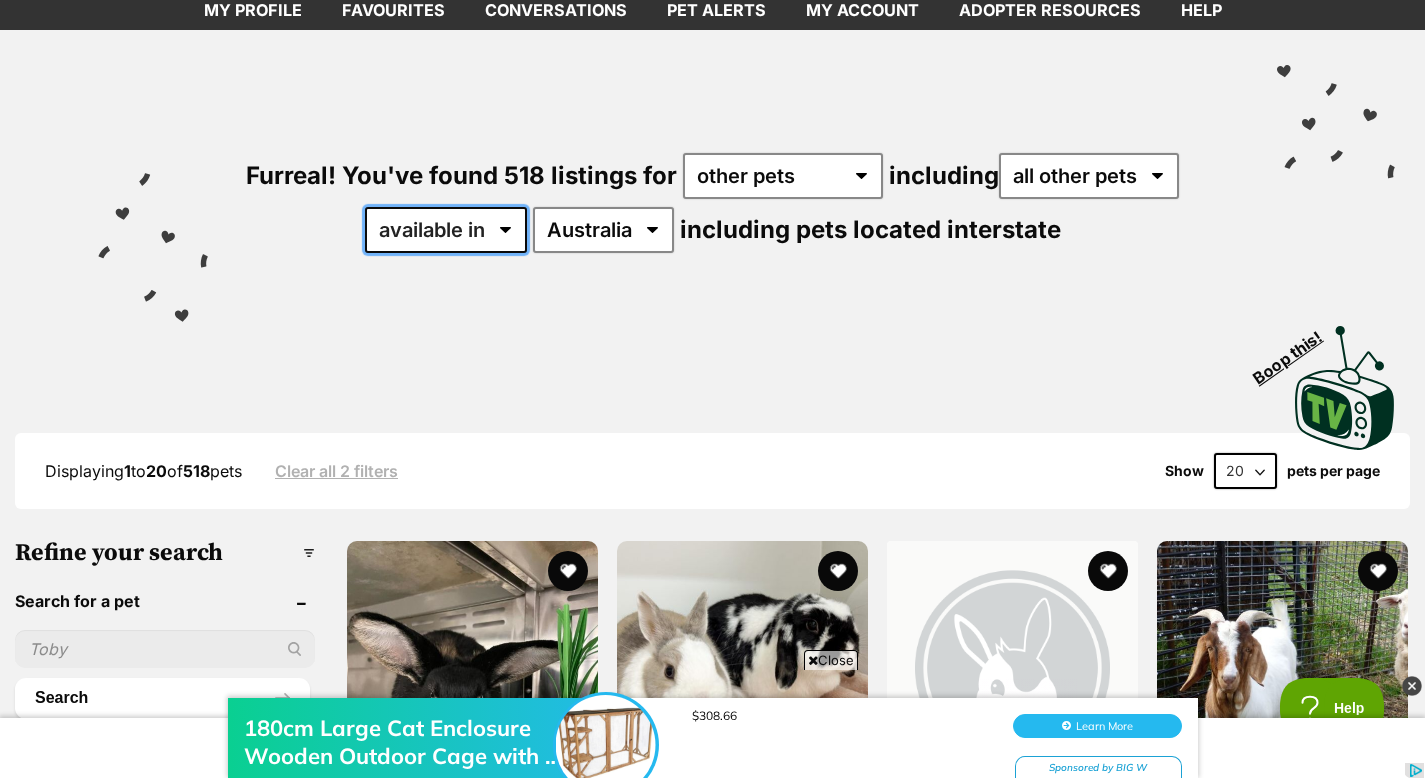 click on "available in
located in" at bounding box center [446, 230] 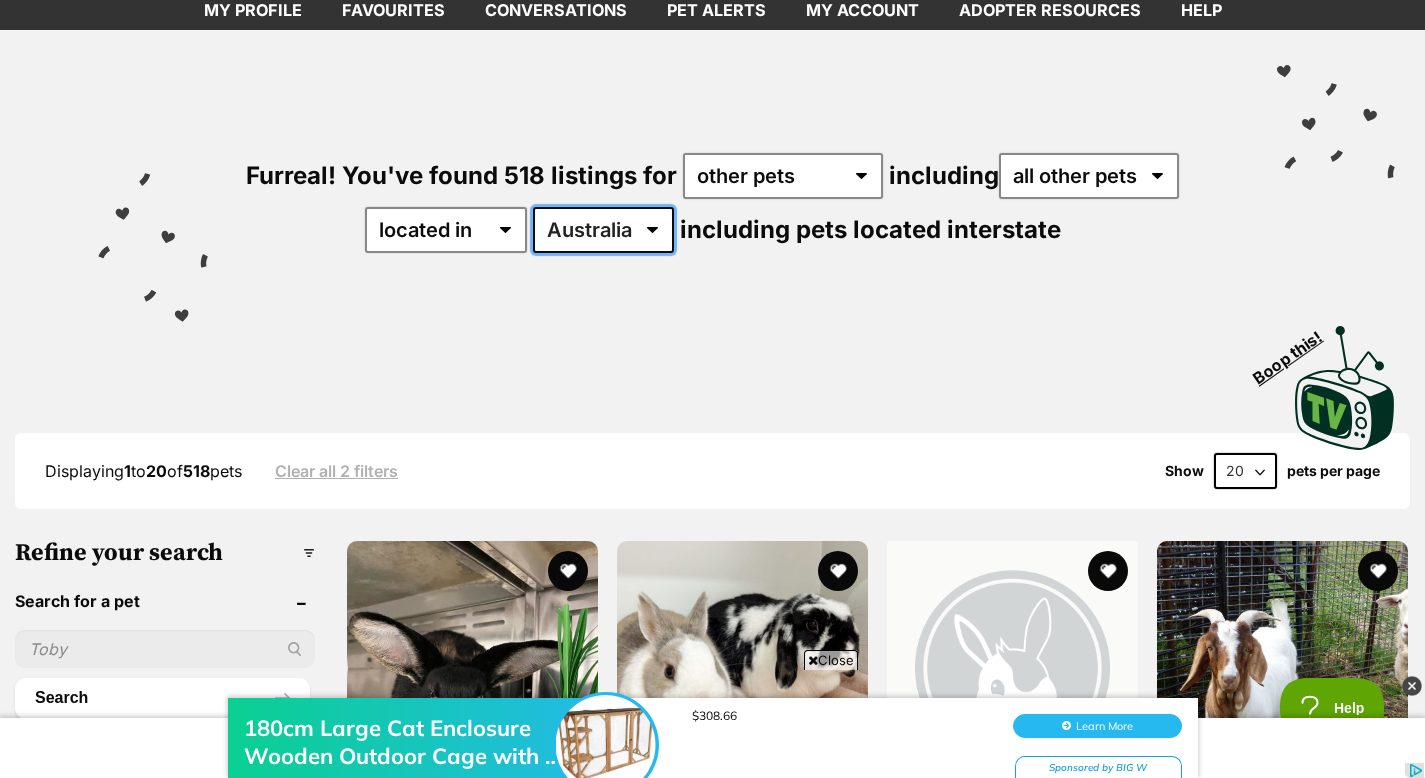 click on "Australia
ACT
NSW
NT
QLD
SA
TAS
VIC
WA" at bounding box center [603, 230] 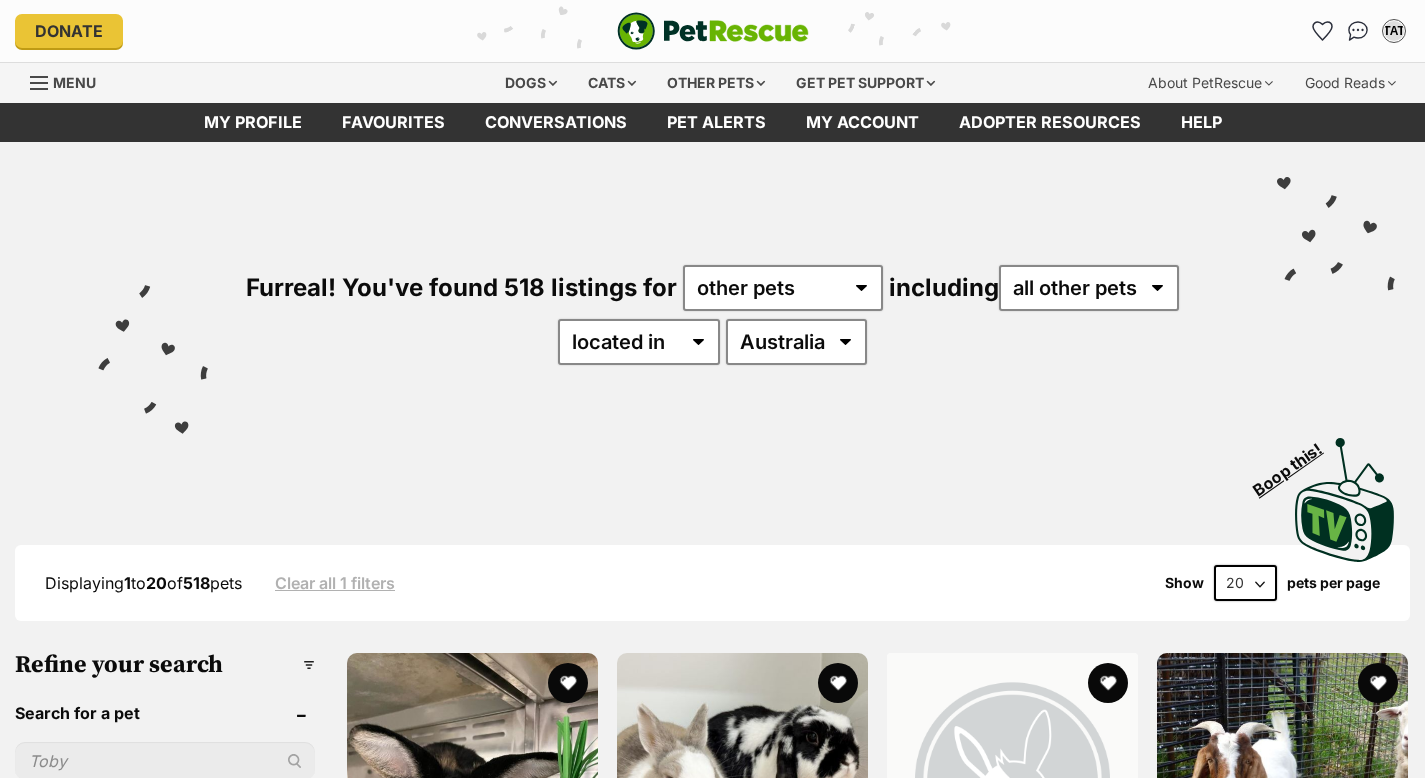 scroll, scrollTop: 0, scrollLeft: 0, axis: both 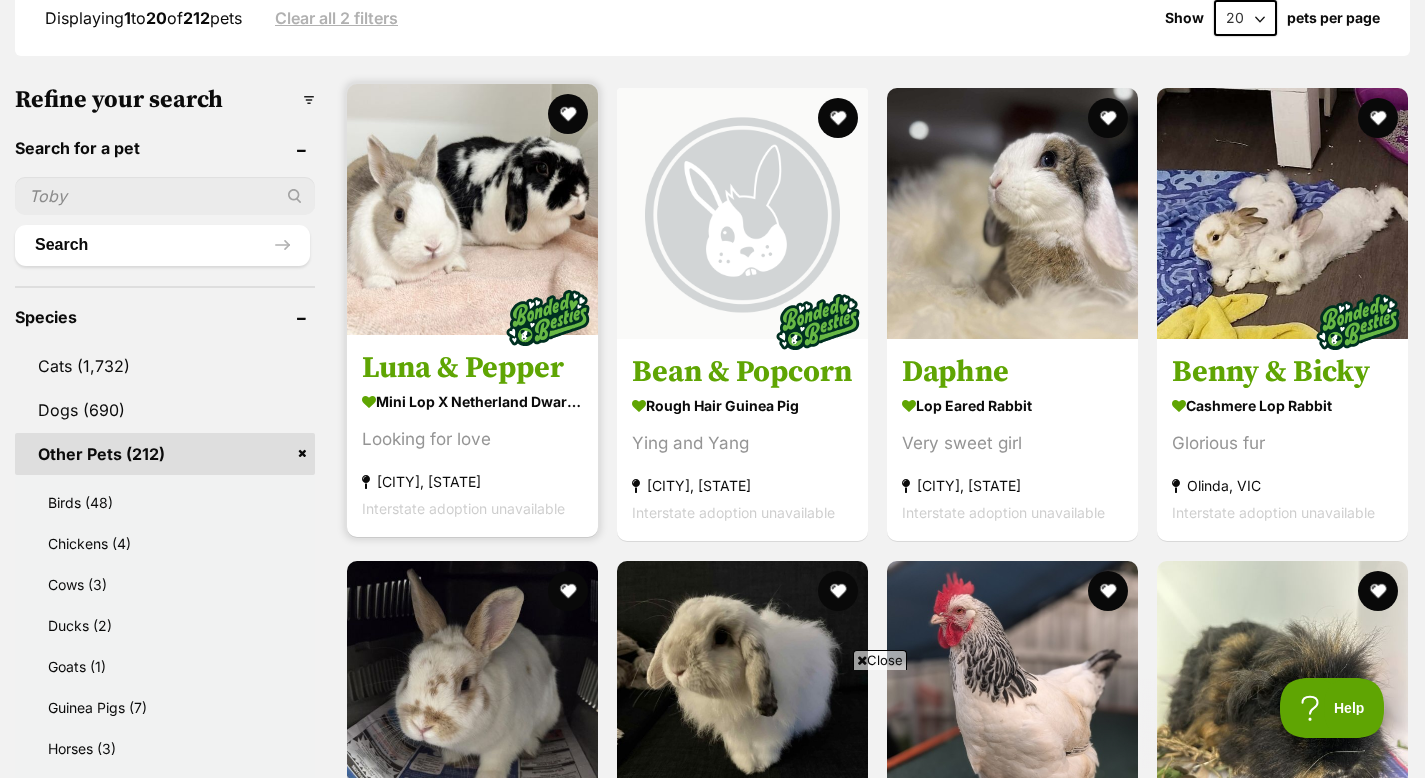 click on "Luna & Pepper" at bounding box center (472, 369) 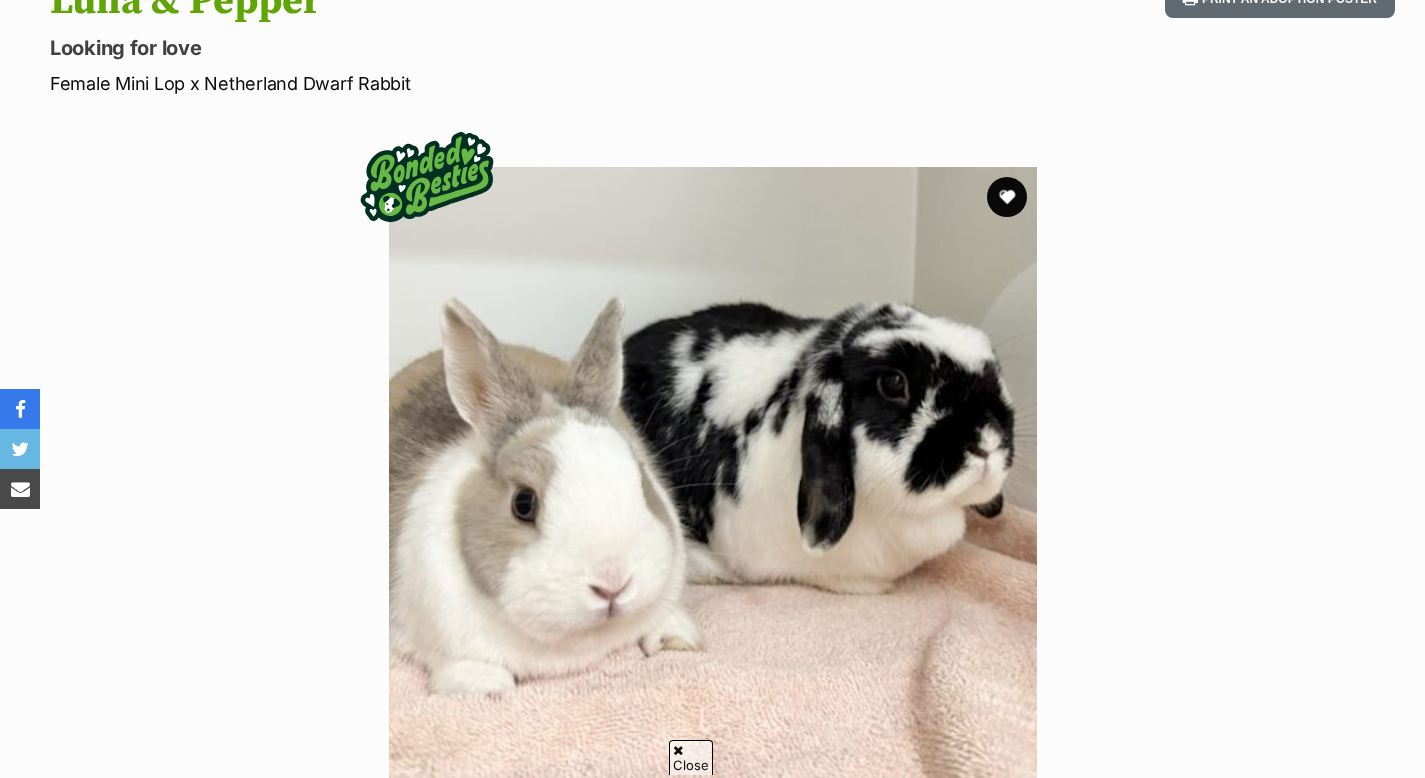 scroll, scrollTop: 249, scrollLeft: 0, axis: vertical 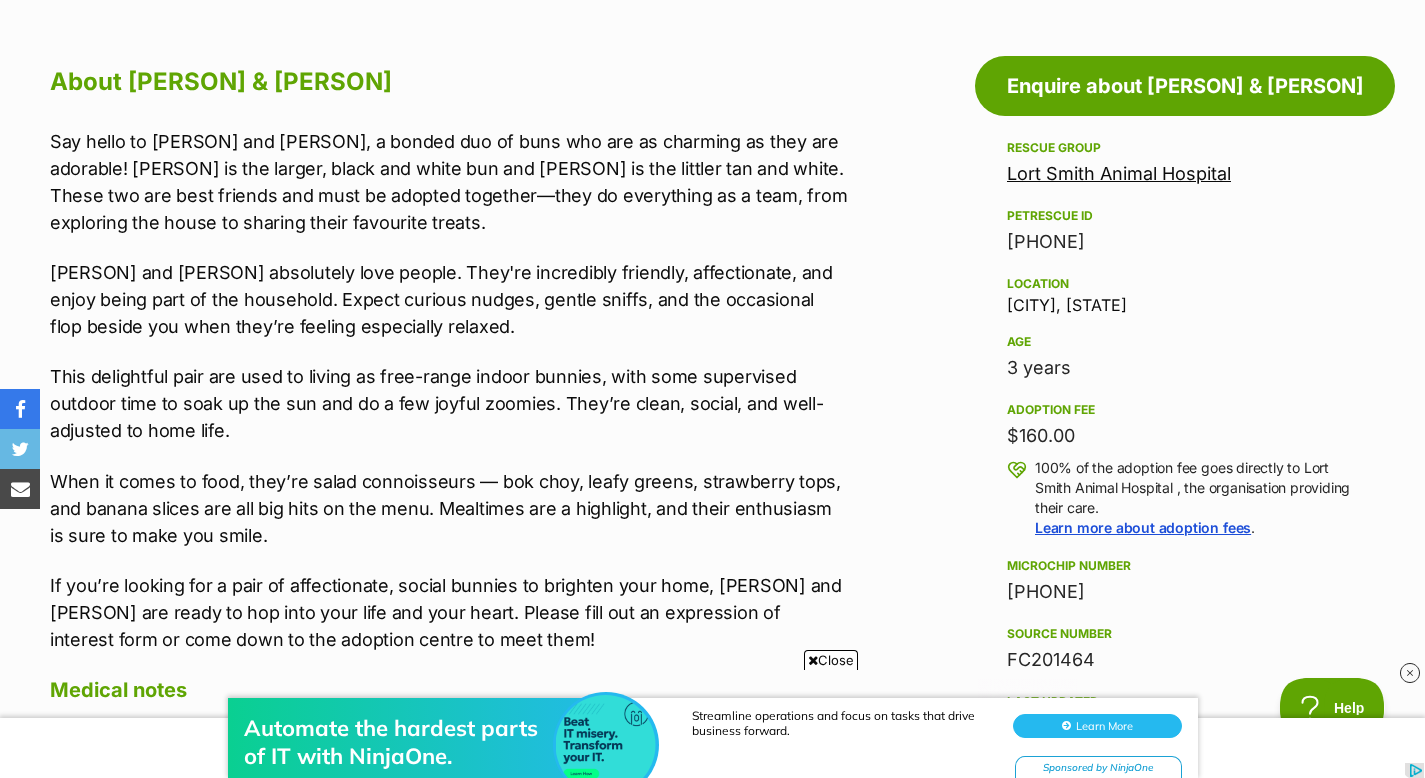 click on "Lort Smith Animal Hospital" at bounding box center (1119, 173) 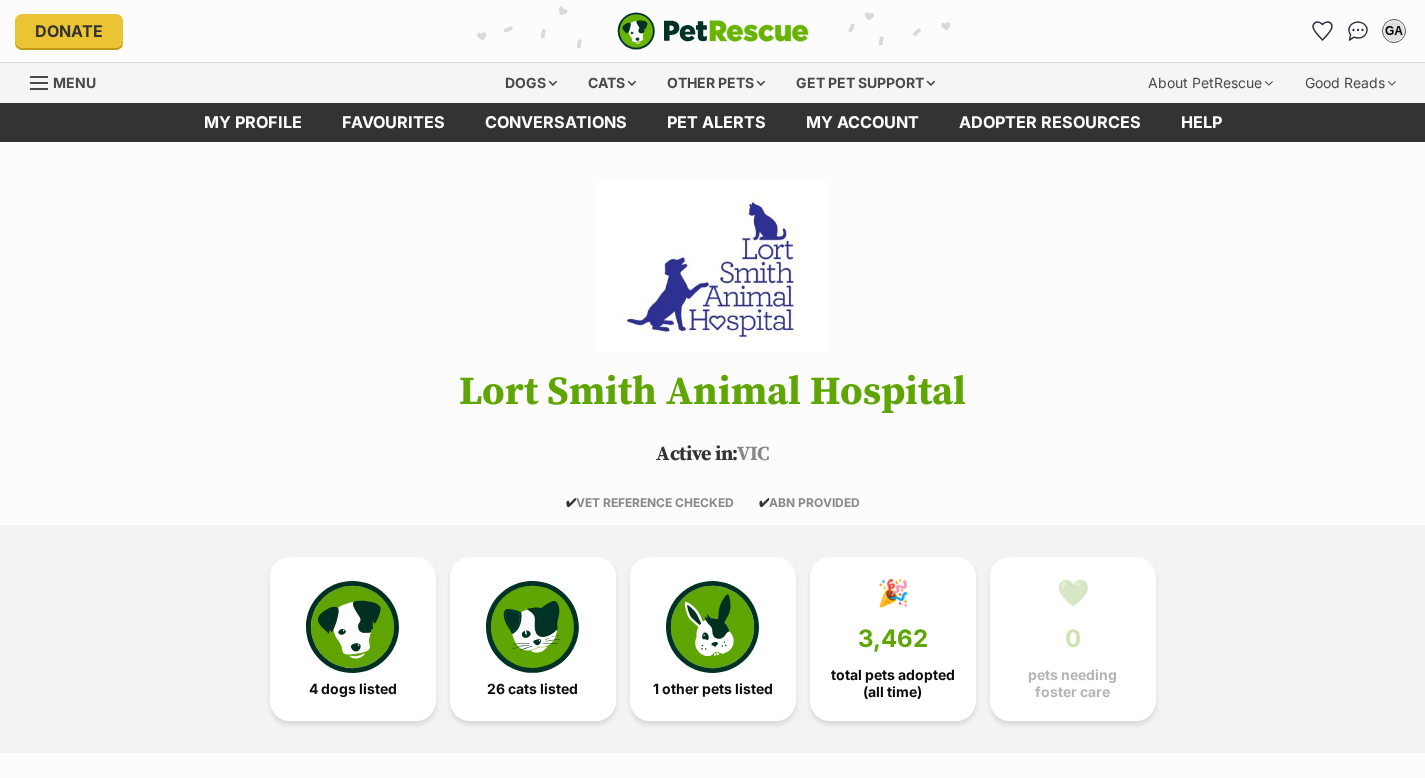 scroll, scrollTop: 0, scrollLeft: 0, axis: both 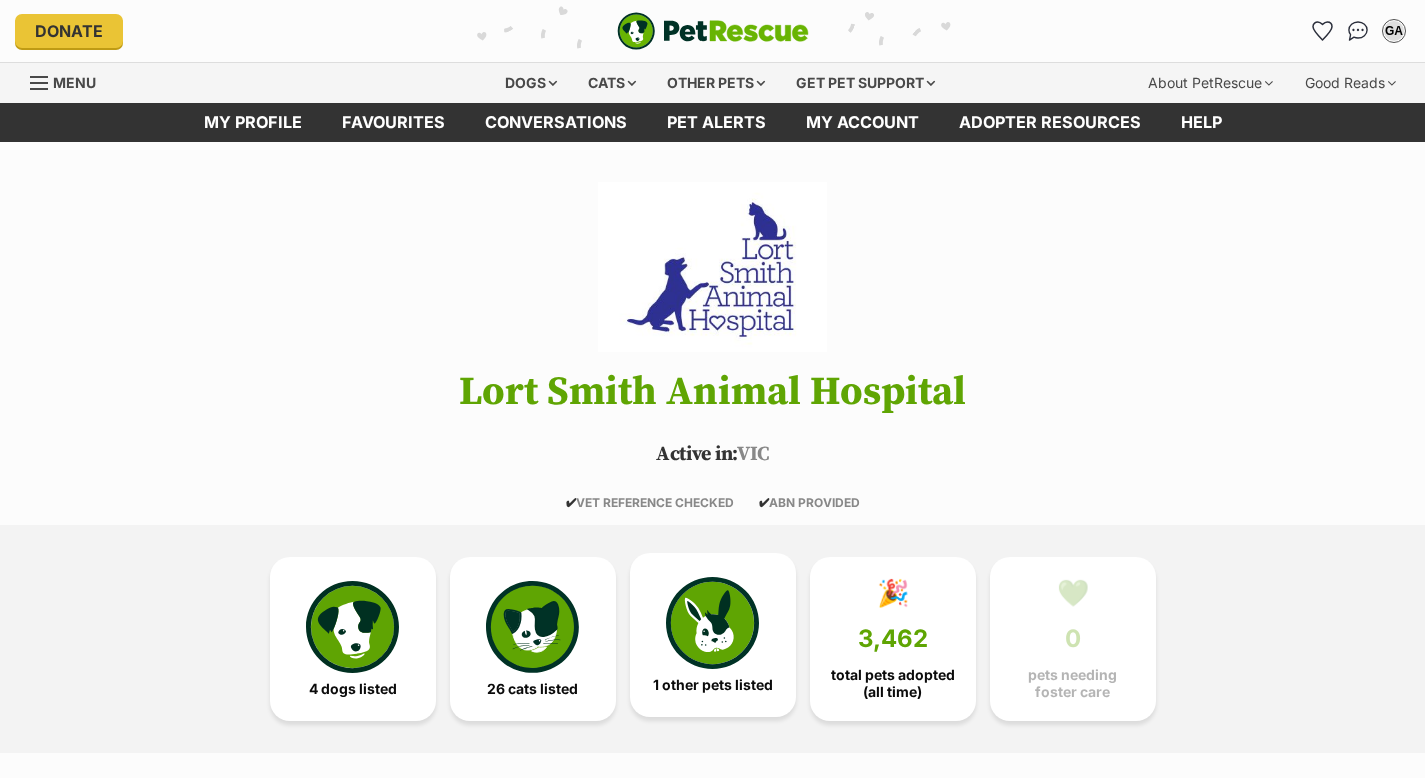 click on "1 other pets listed" at bounding box center [713, 635] 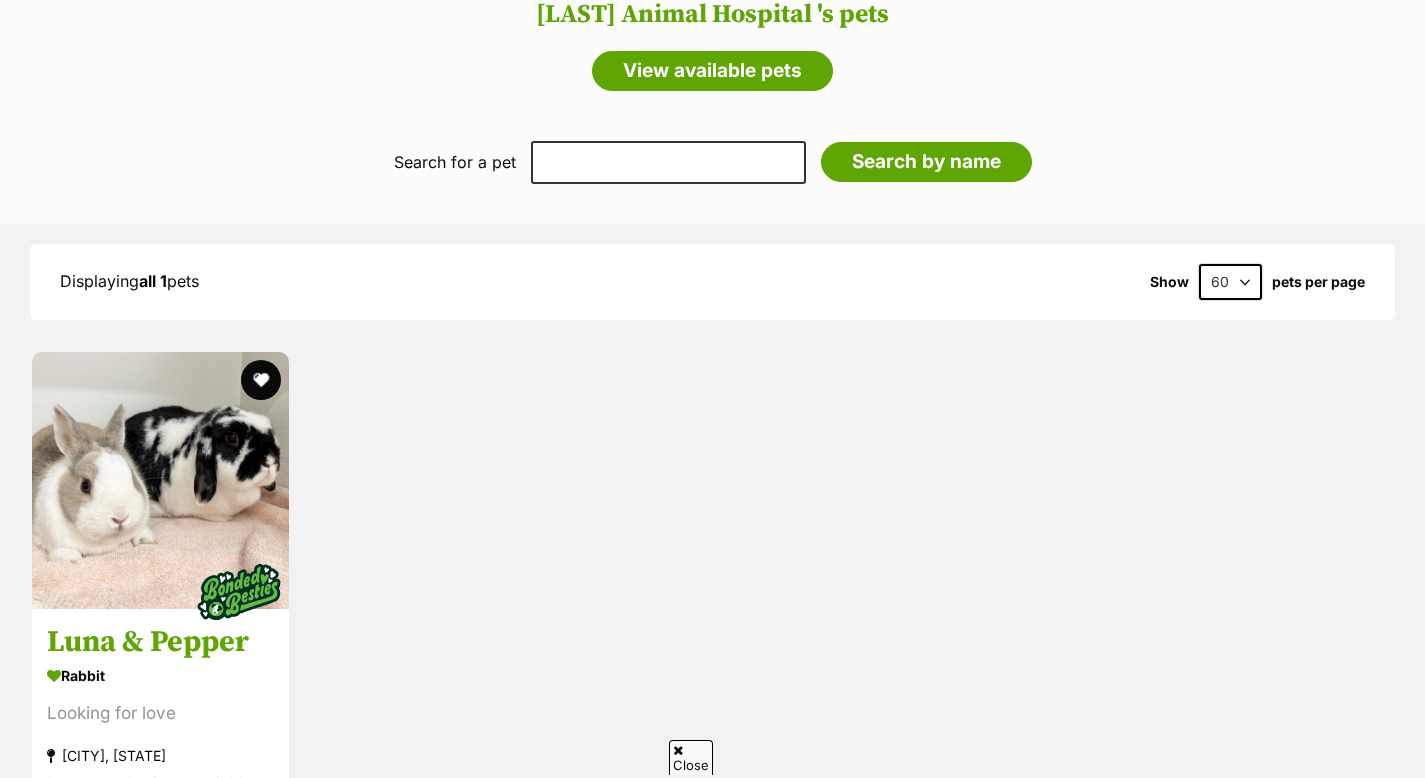 scroll, scrollTop: 1754, scrollLeft: 0, axis: vertical 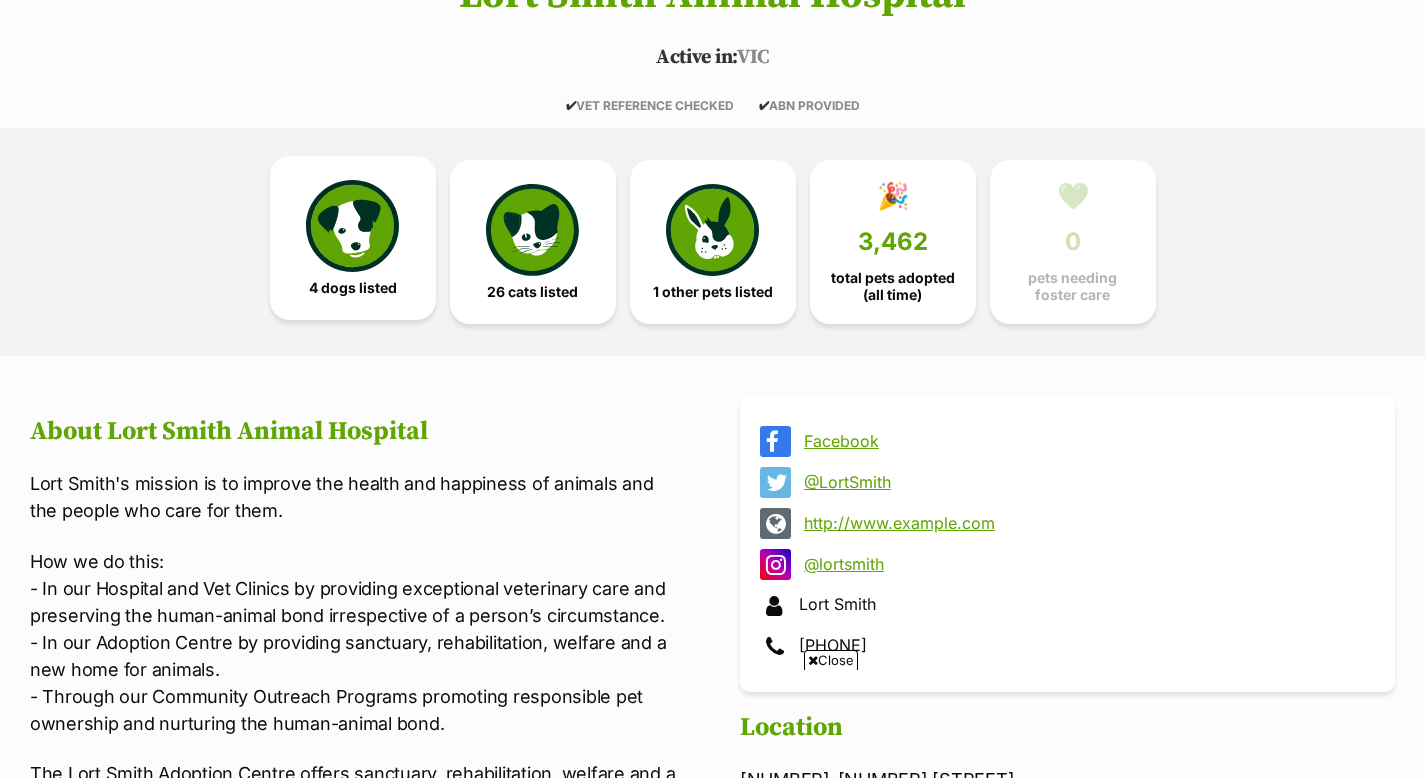click on "4 dogs listed" at bounding box center [353, 238] 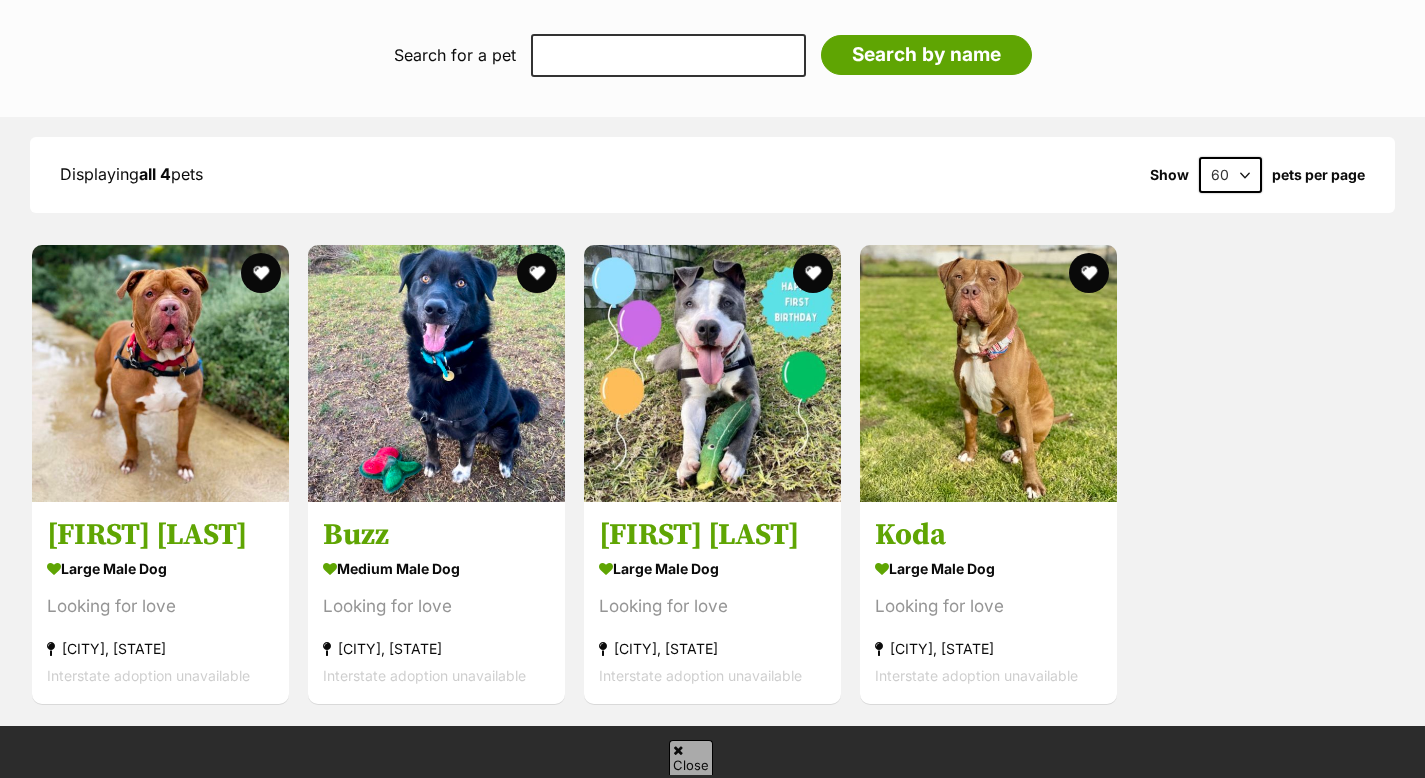 scroll, scrollTop: 1857, scrollLeft: 0, axis: vertical 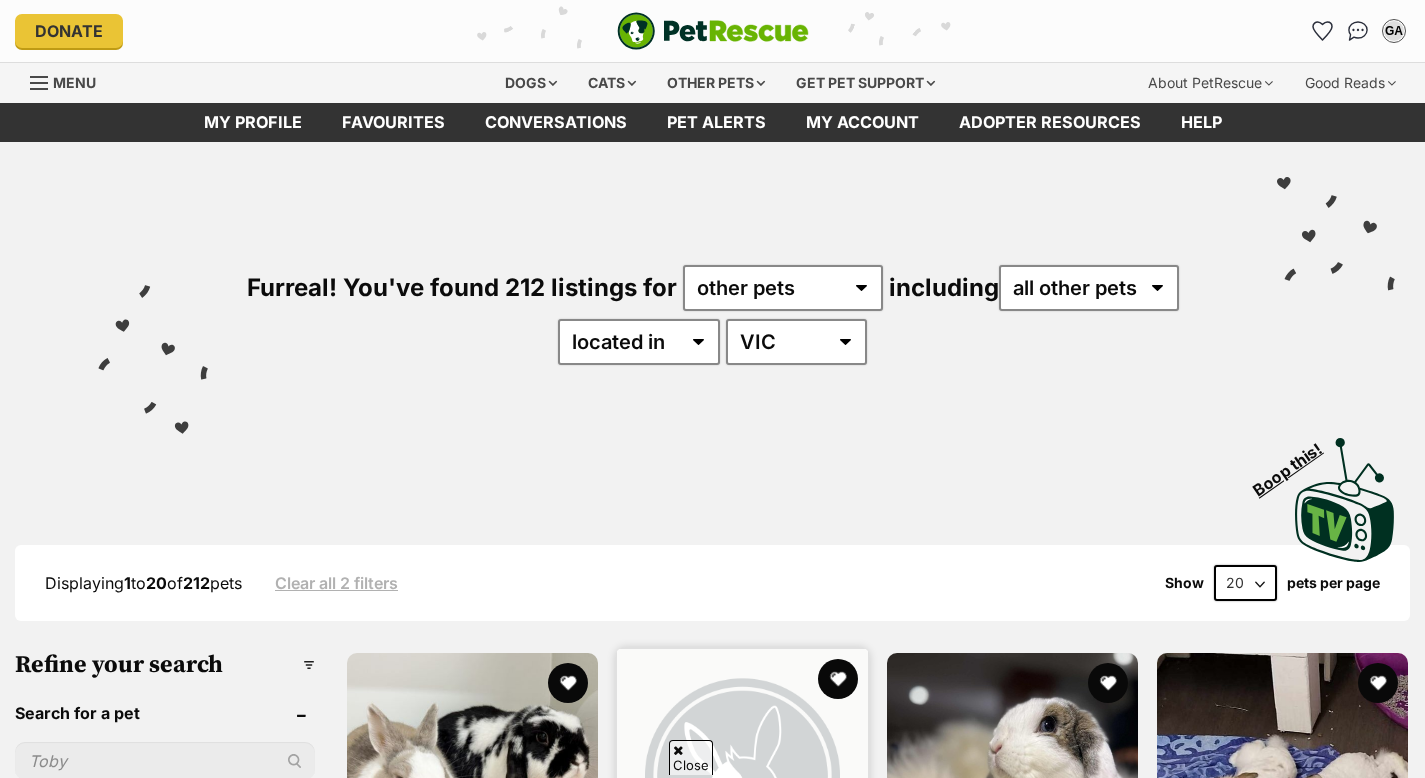 click on "Bean & Popcorn" at bounding box center (742, 934) 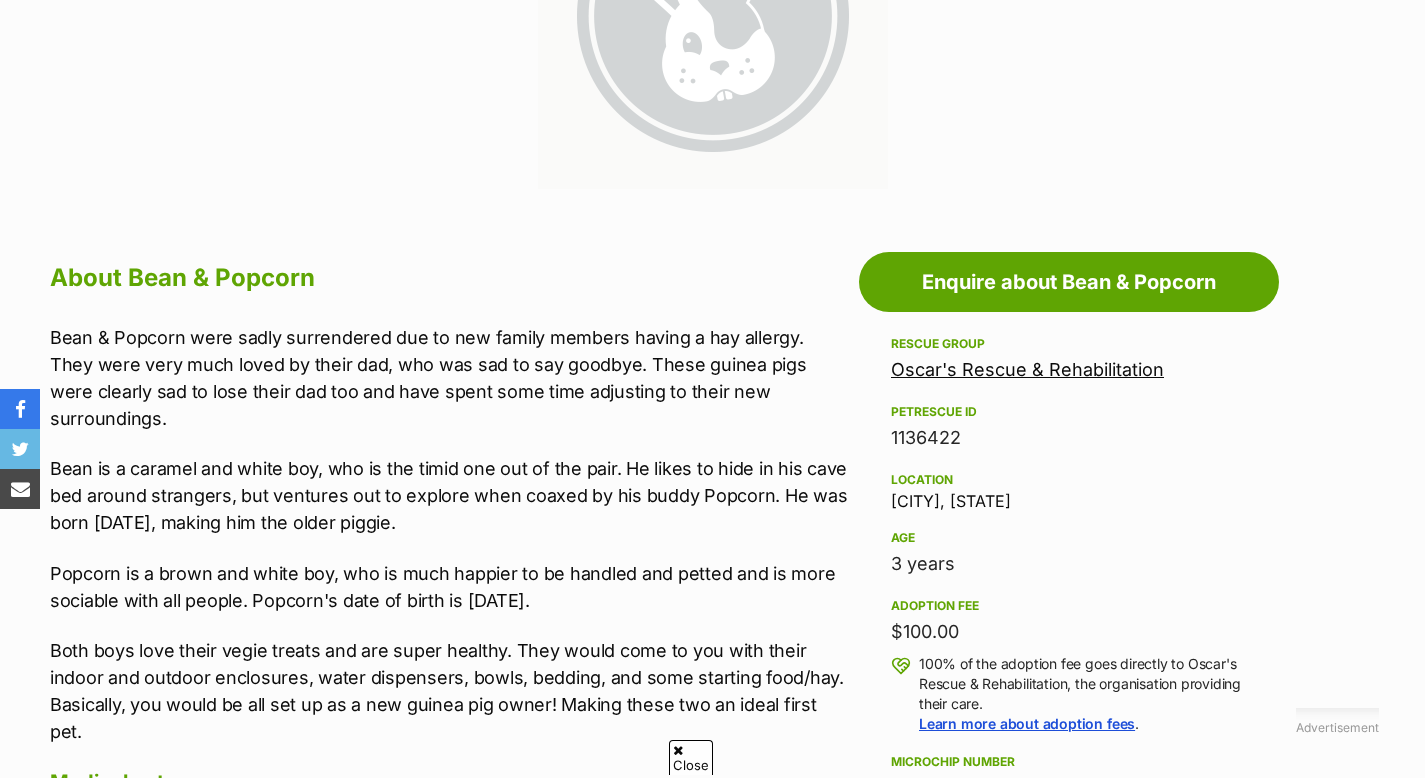 scroll, scrollTop: 577, scrollLeft: 0, axis: vertical 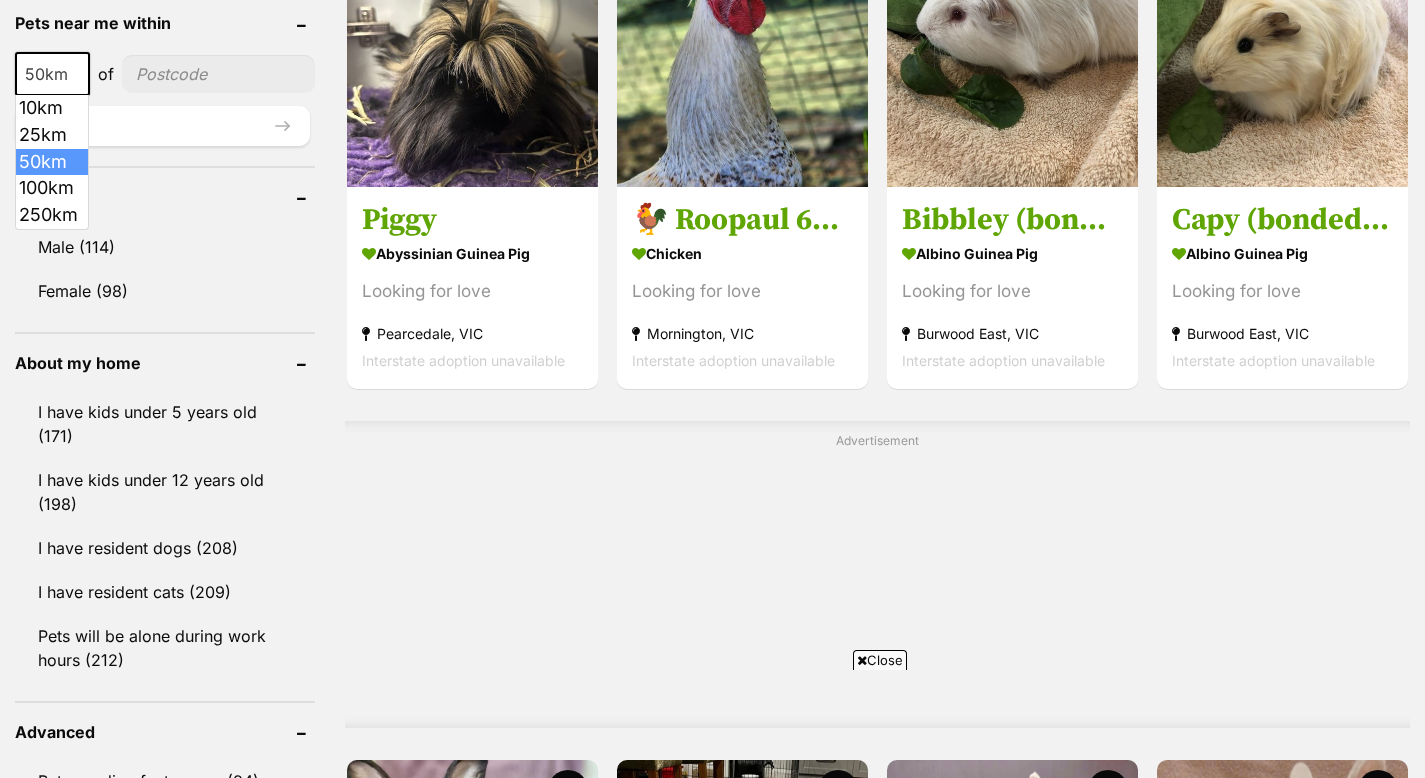 click at bounding box center [79, 74] 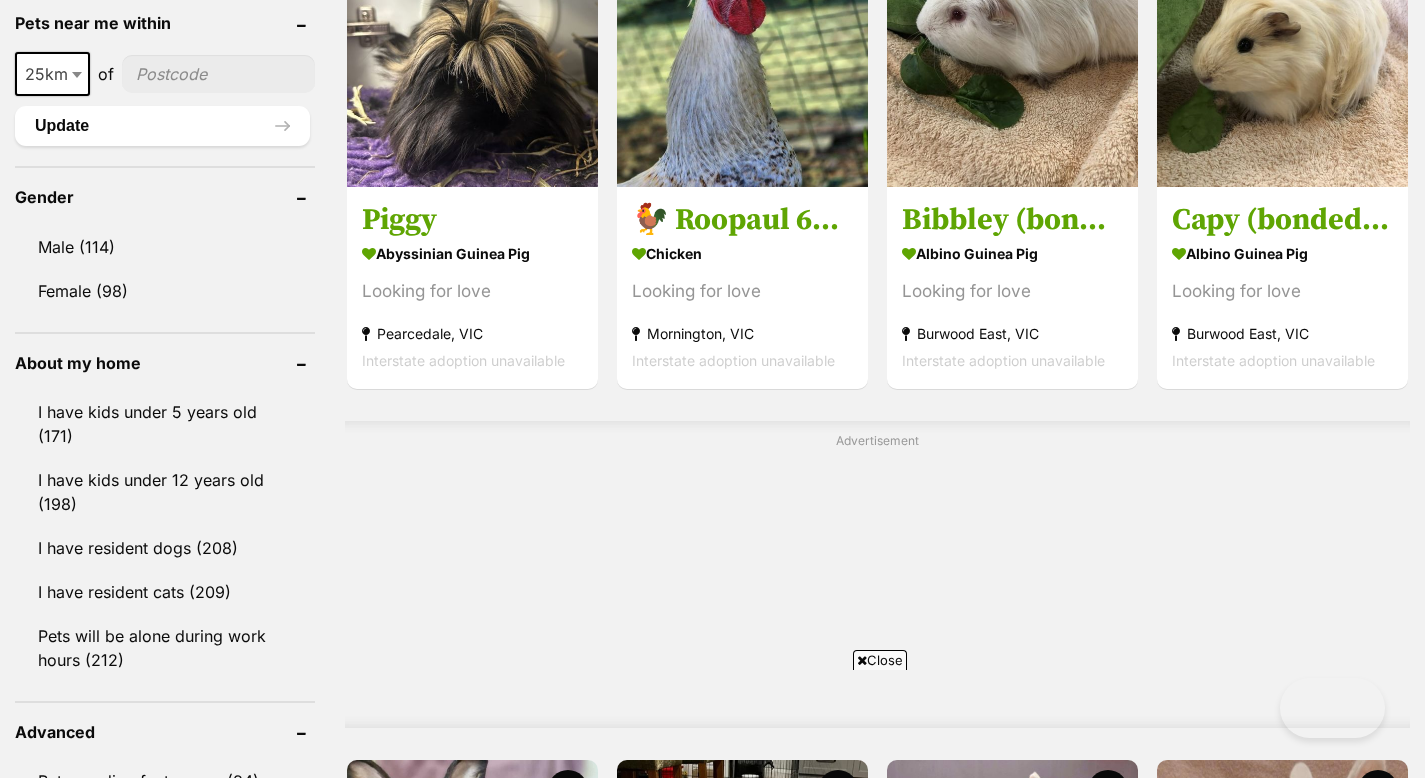 select on "25" 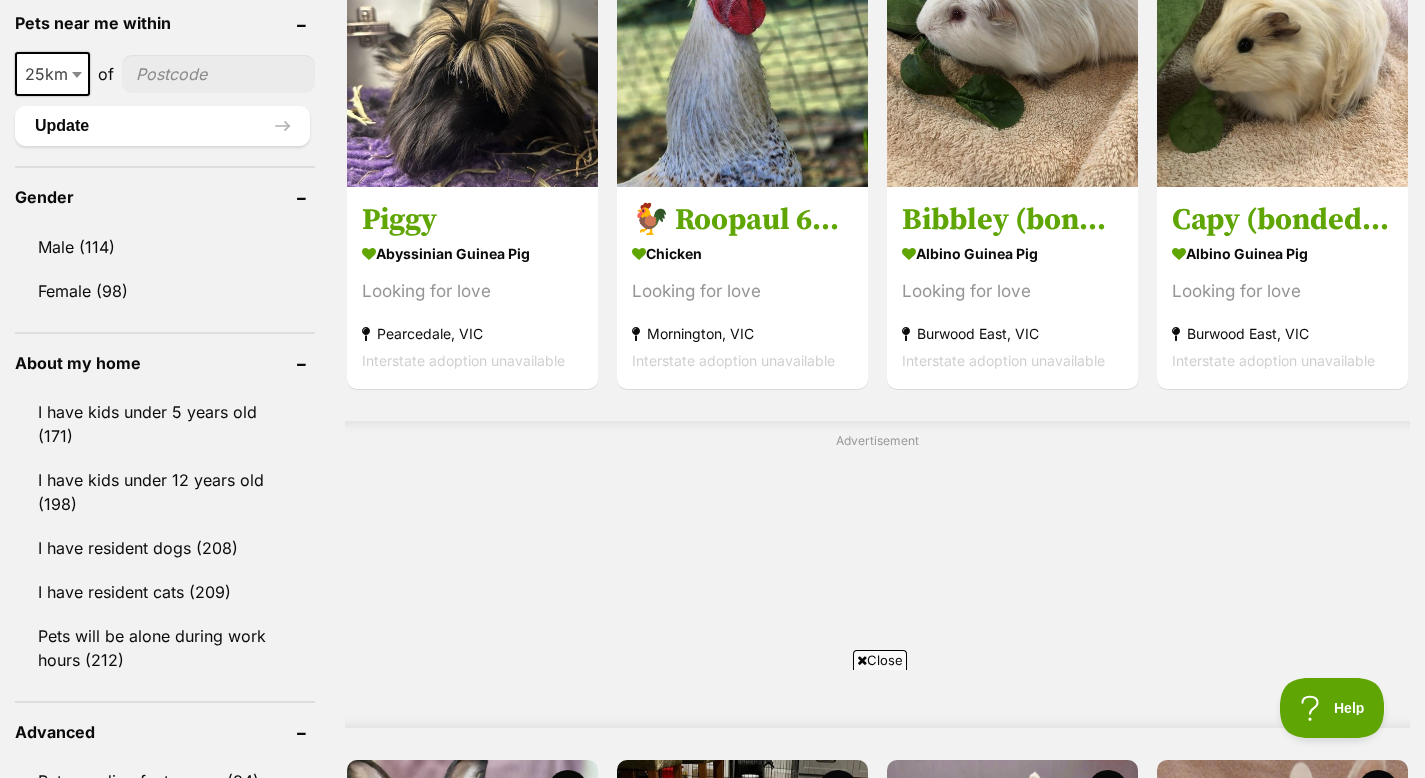 scroll, scrollTop: 0, scrollLeft: 0, axis: both 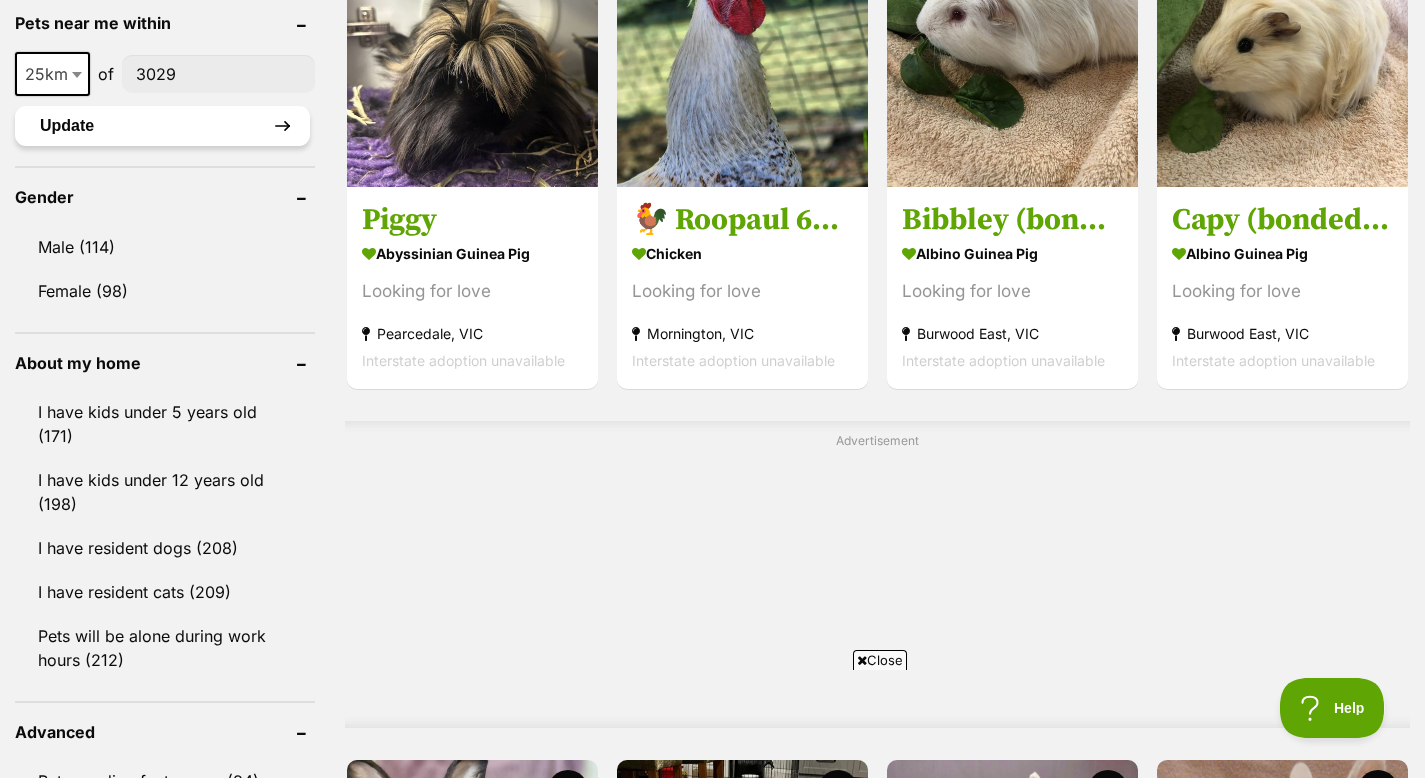 type on "3029" 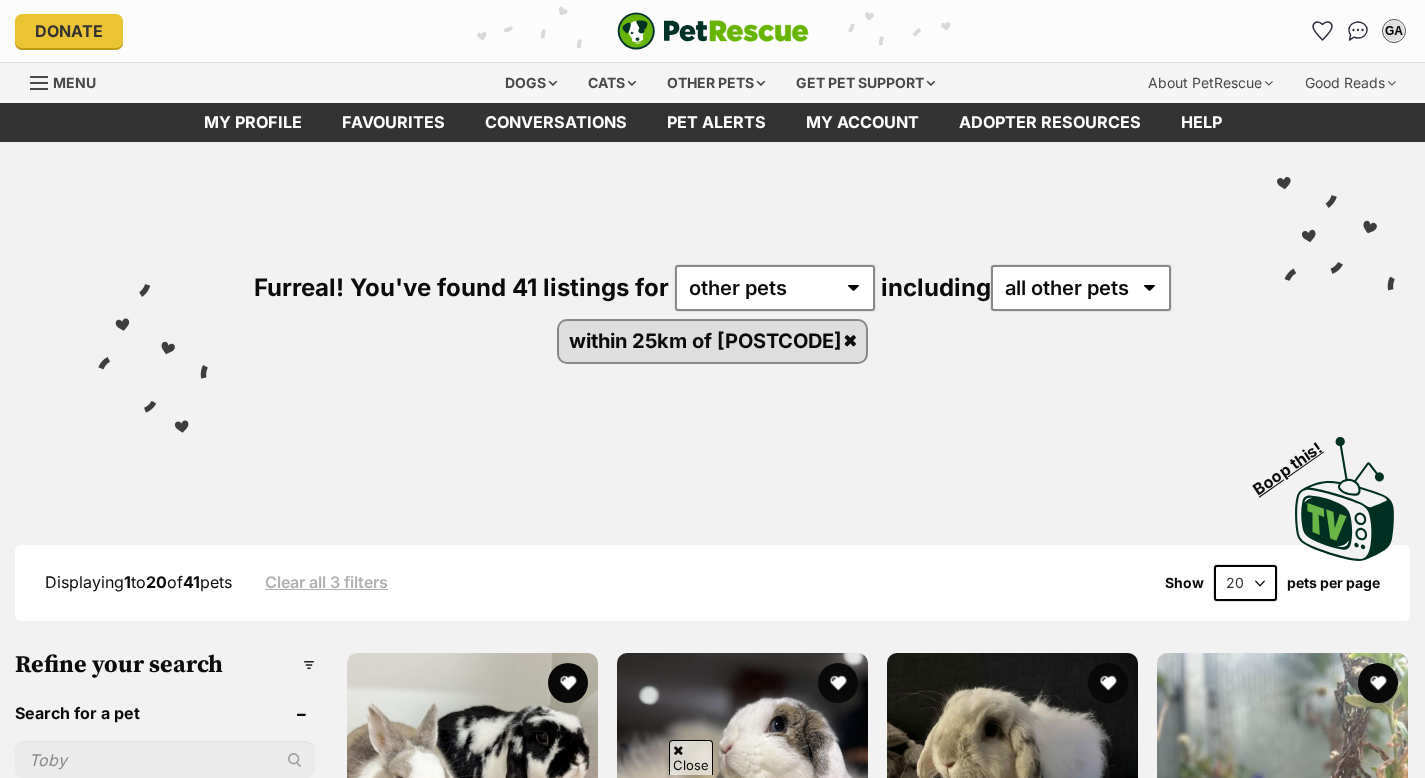 click on "I have kids under 5 years old (39)" at bounding box center [165, 1666] 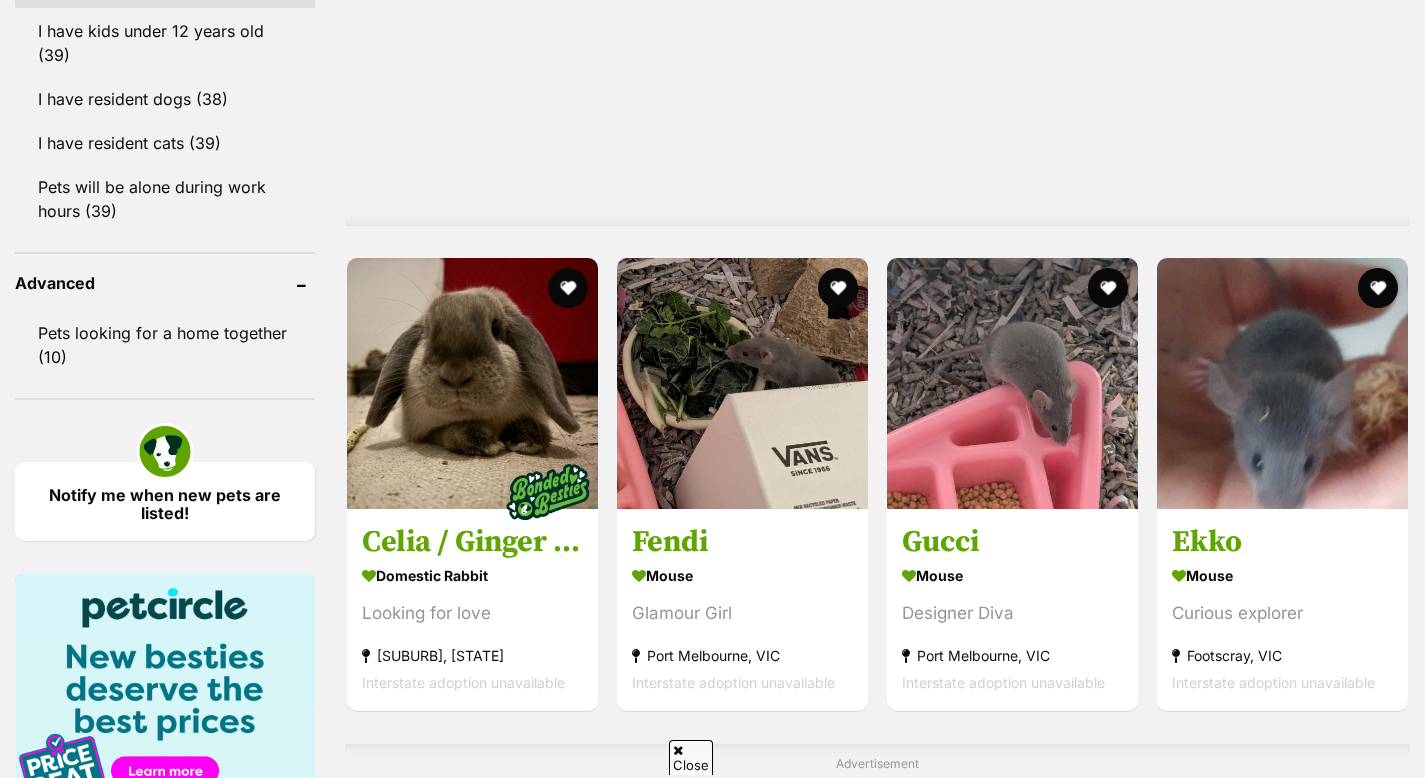 scroll, scrollTop: 1747, scrollLeft: 0, axis: vertical 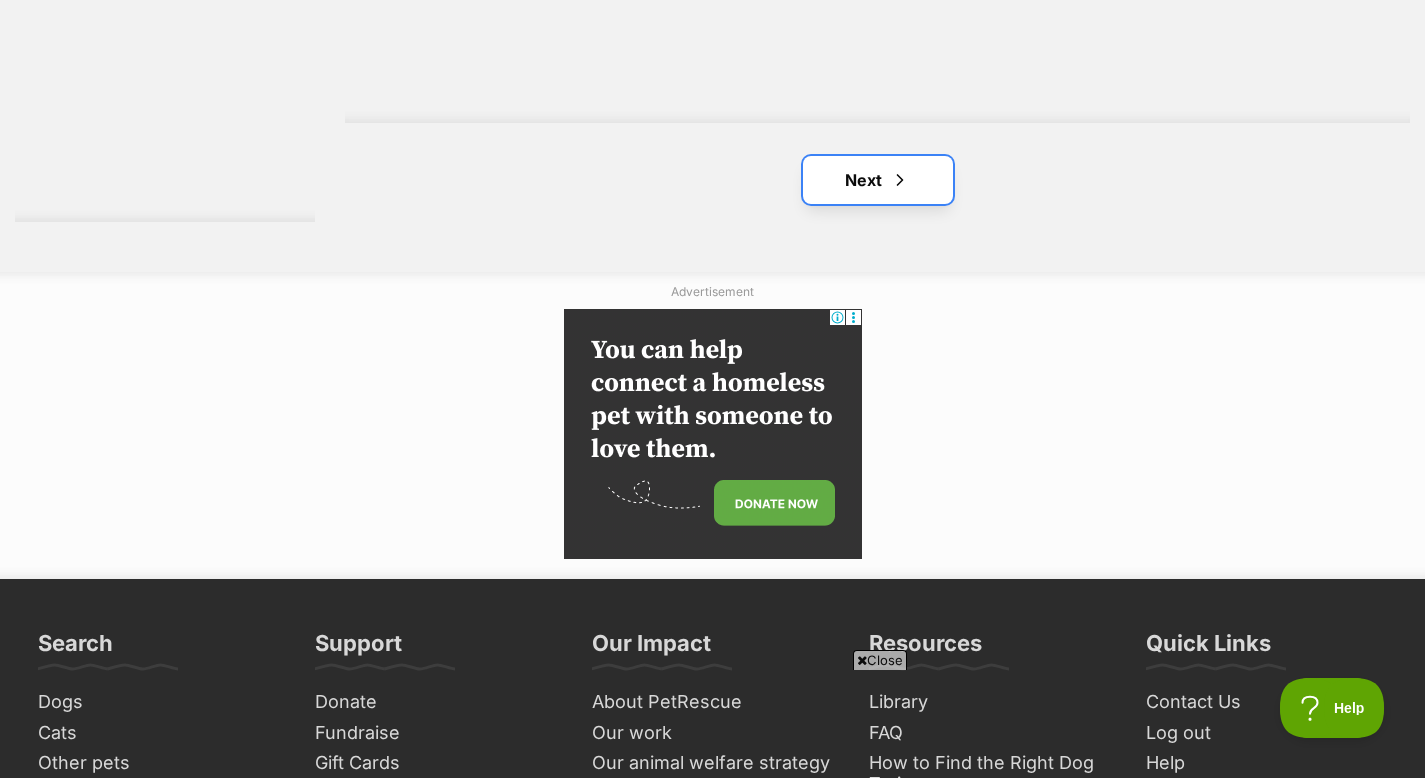 click at bounding box center [900, 180] 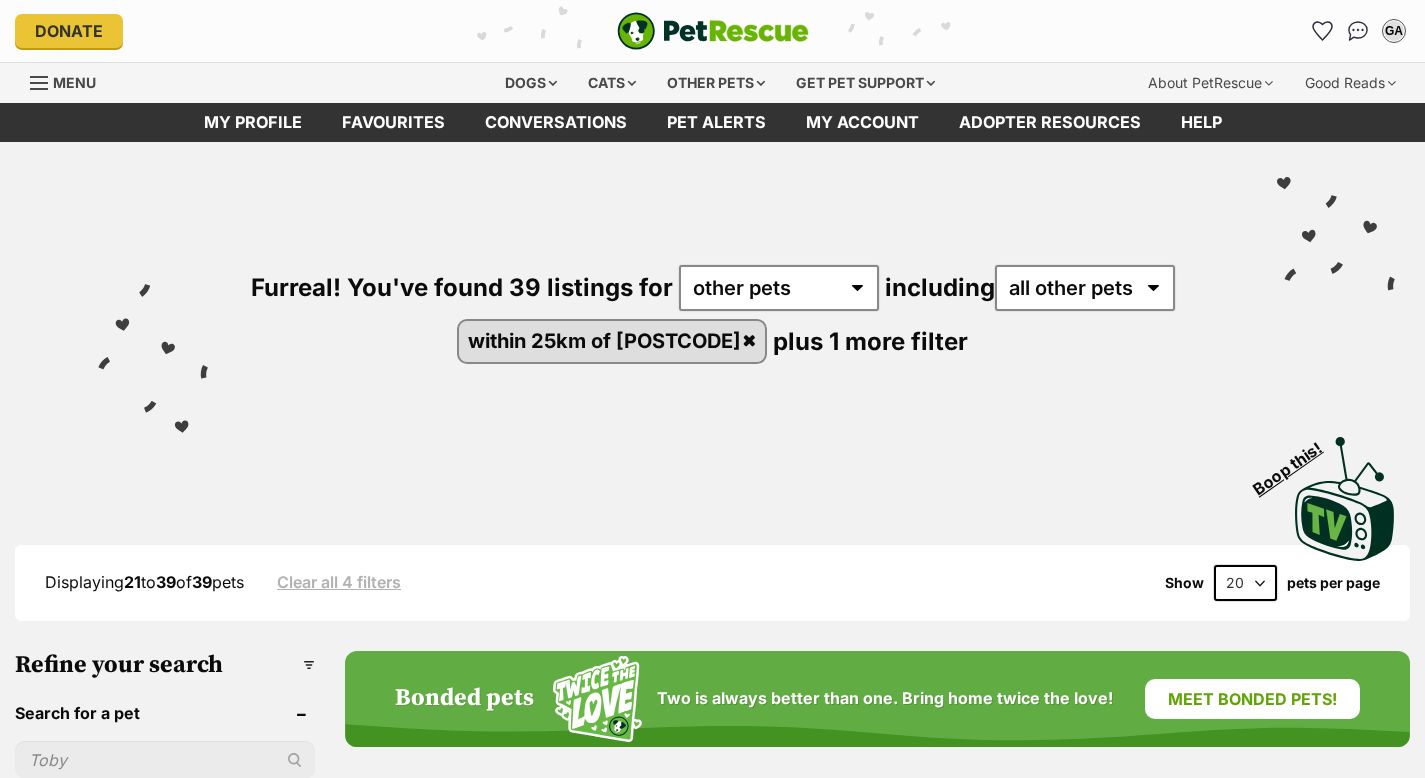 scroll, scrollTop: 0, scrollLeft: 0, axis: both 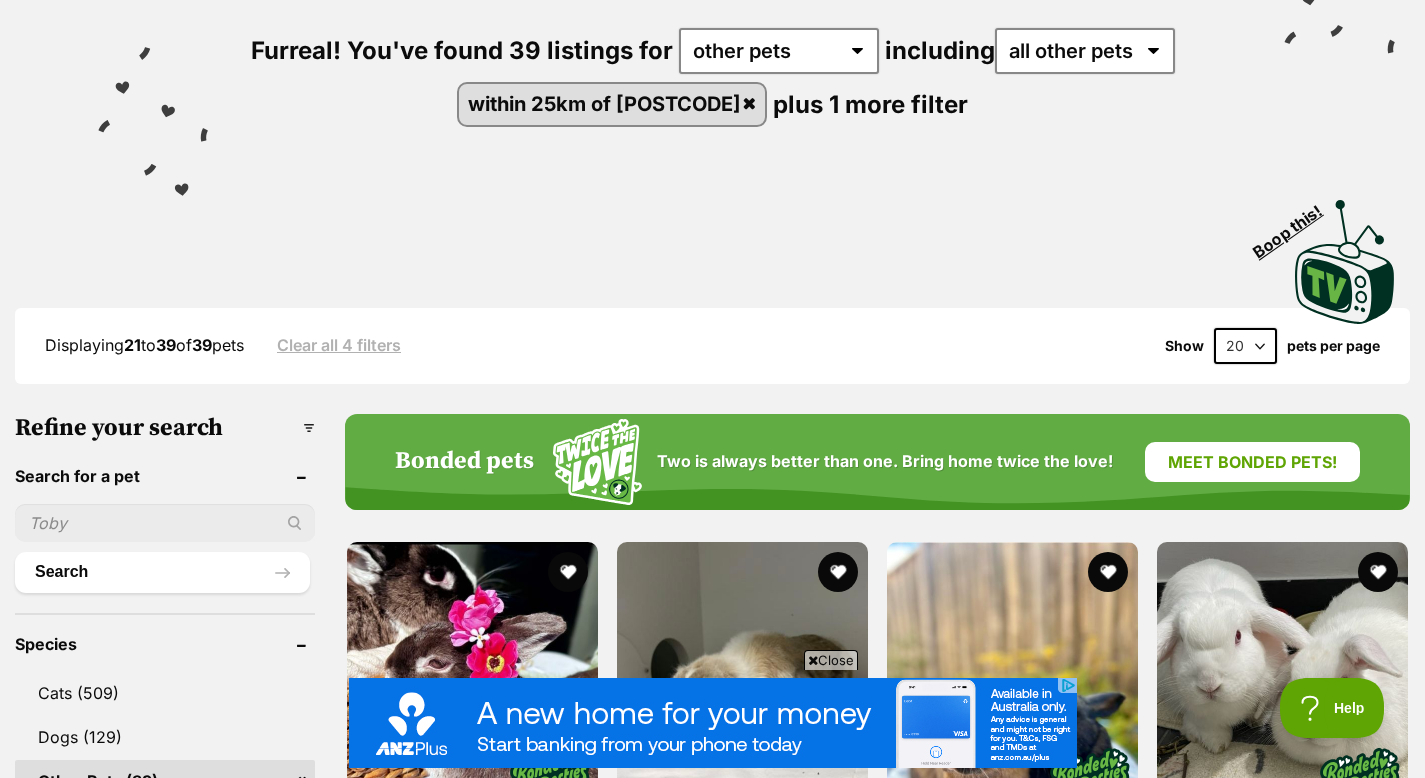 click on "Meet bonded pets!" at bounding box center (1252, 462) 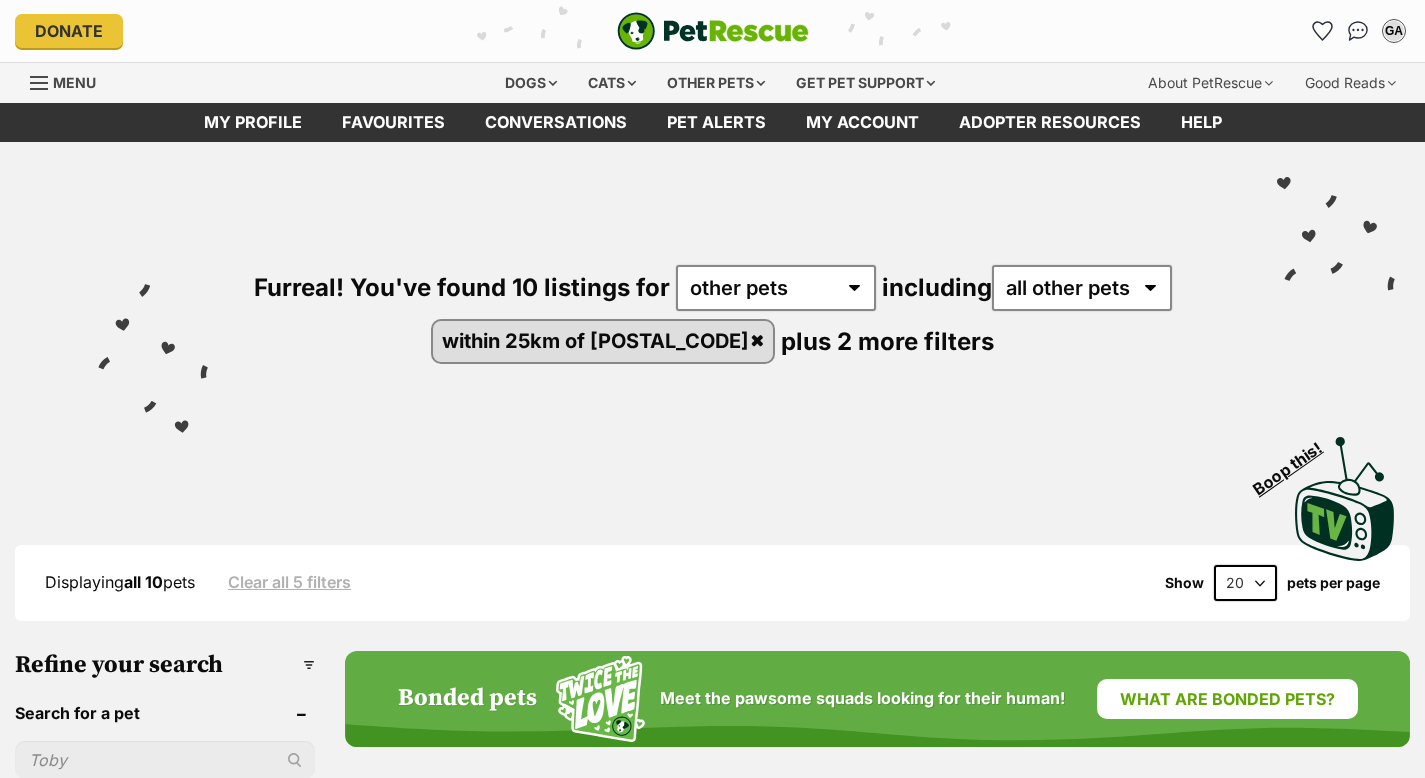 scroll, scrollTop: 0, scrollLeft: 0, axis: both 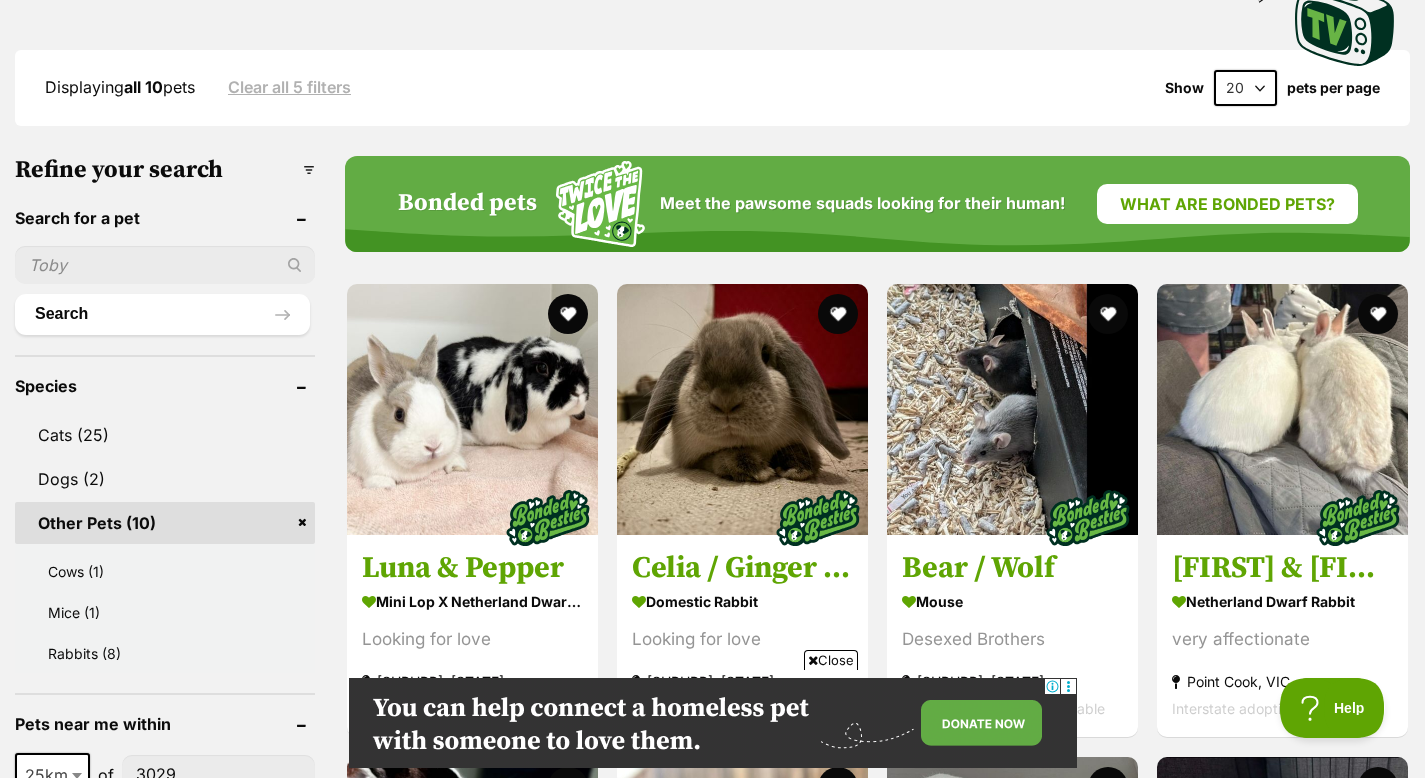 click at bounding box center [165, 265] 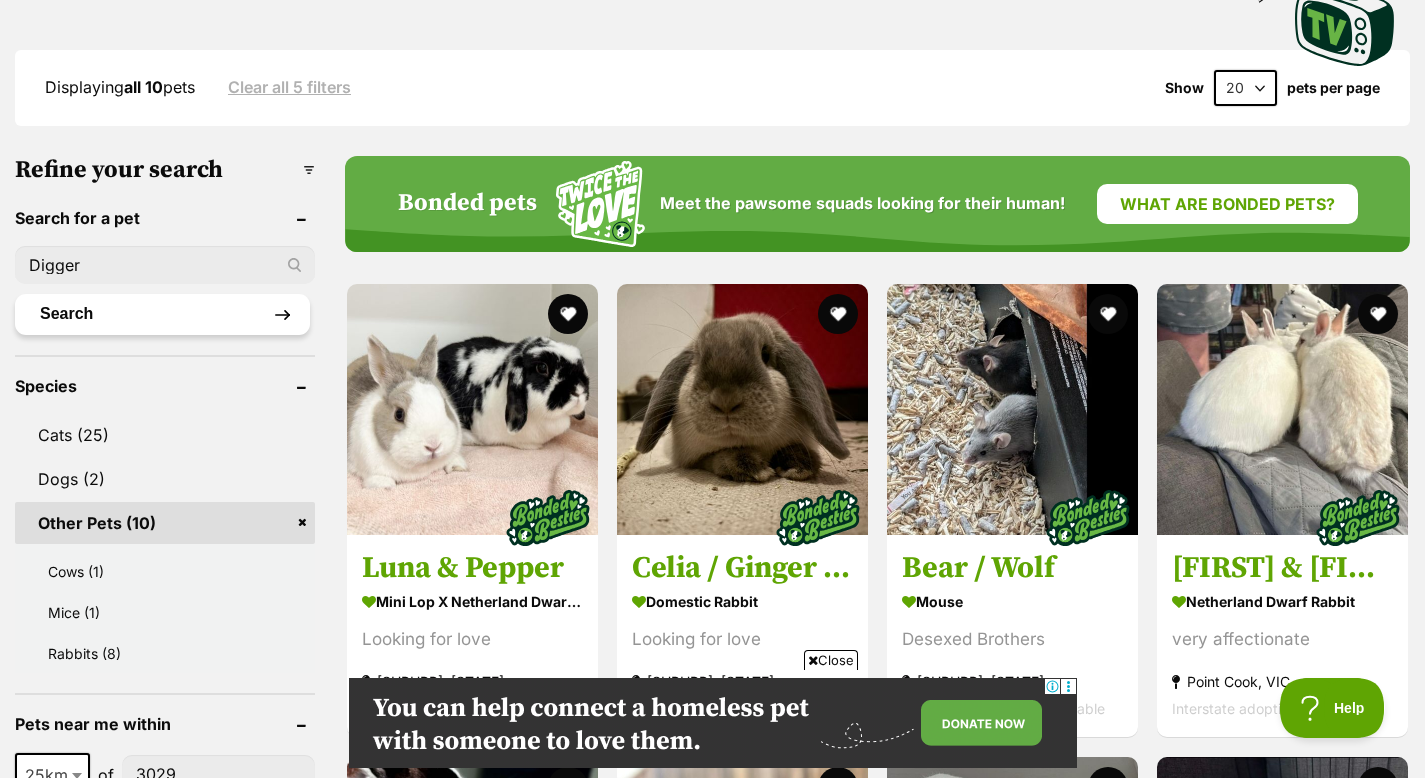click on "Search" at bounding box center [162, 314] 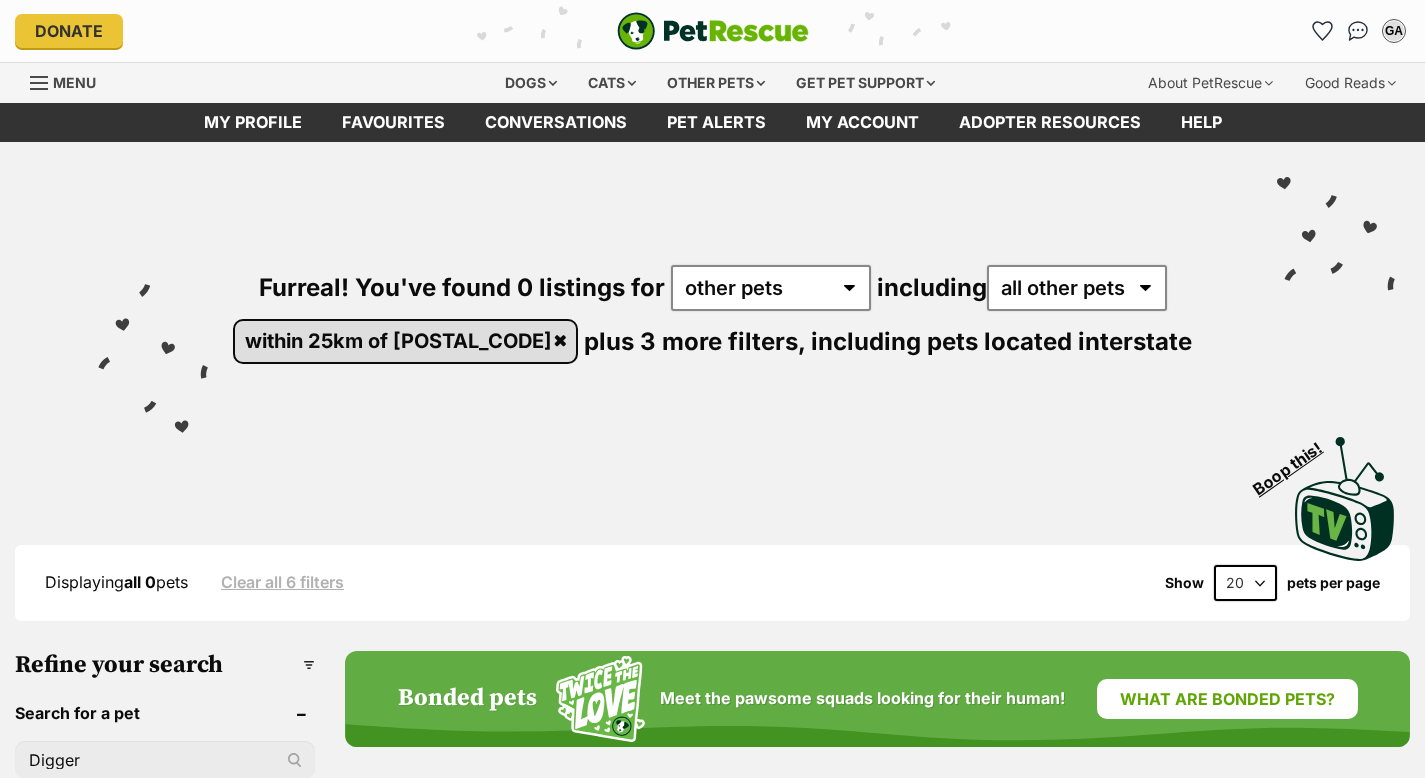 scroll, scrollTop: 45, scrollLeft: 0, axis: vertical 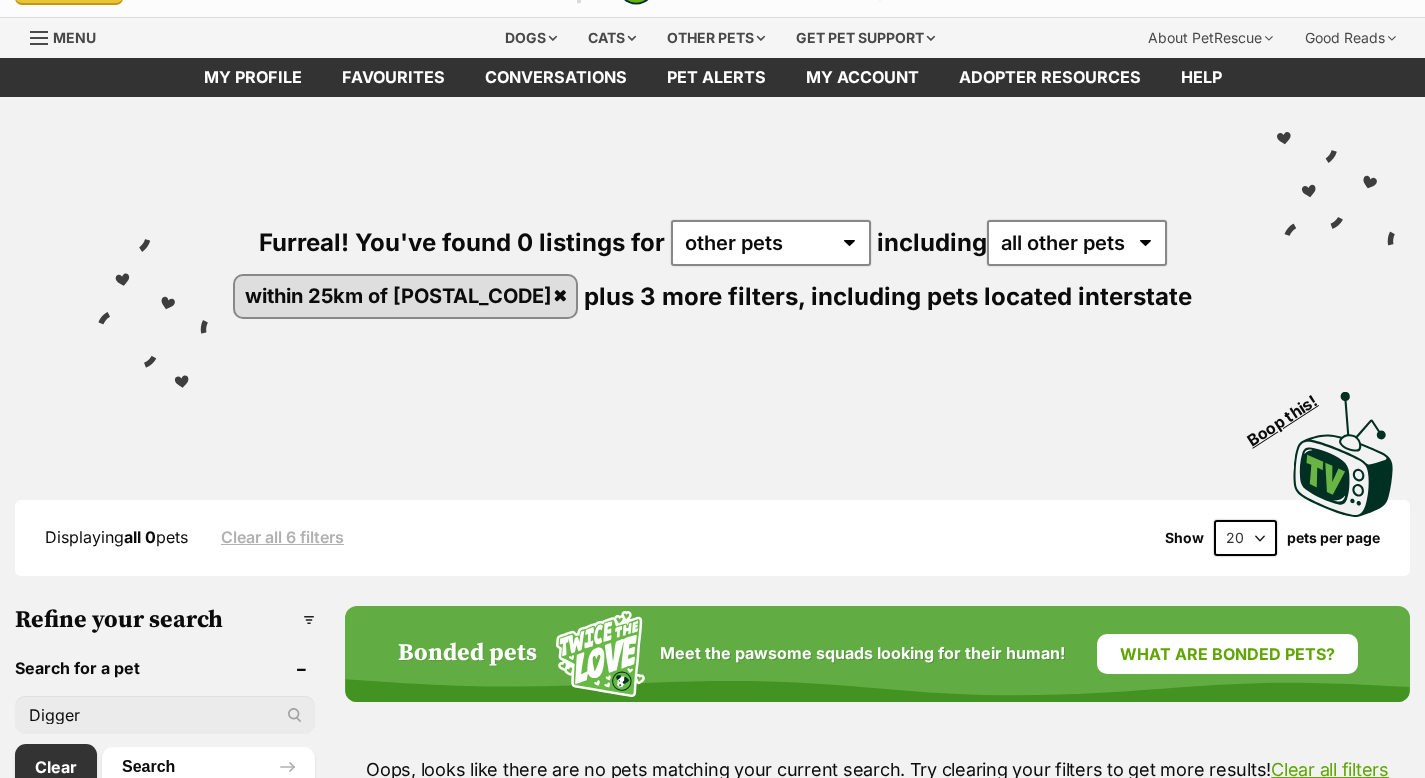 click on "within 25km of [POSTCODE]" at bounding box center (405, 296) 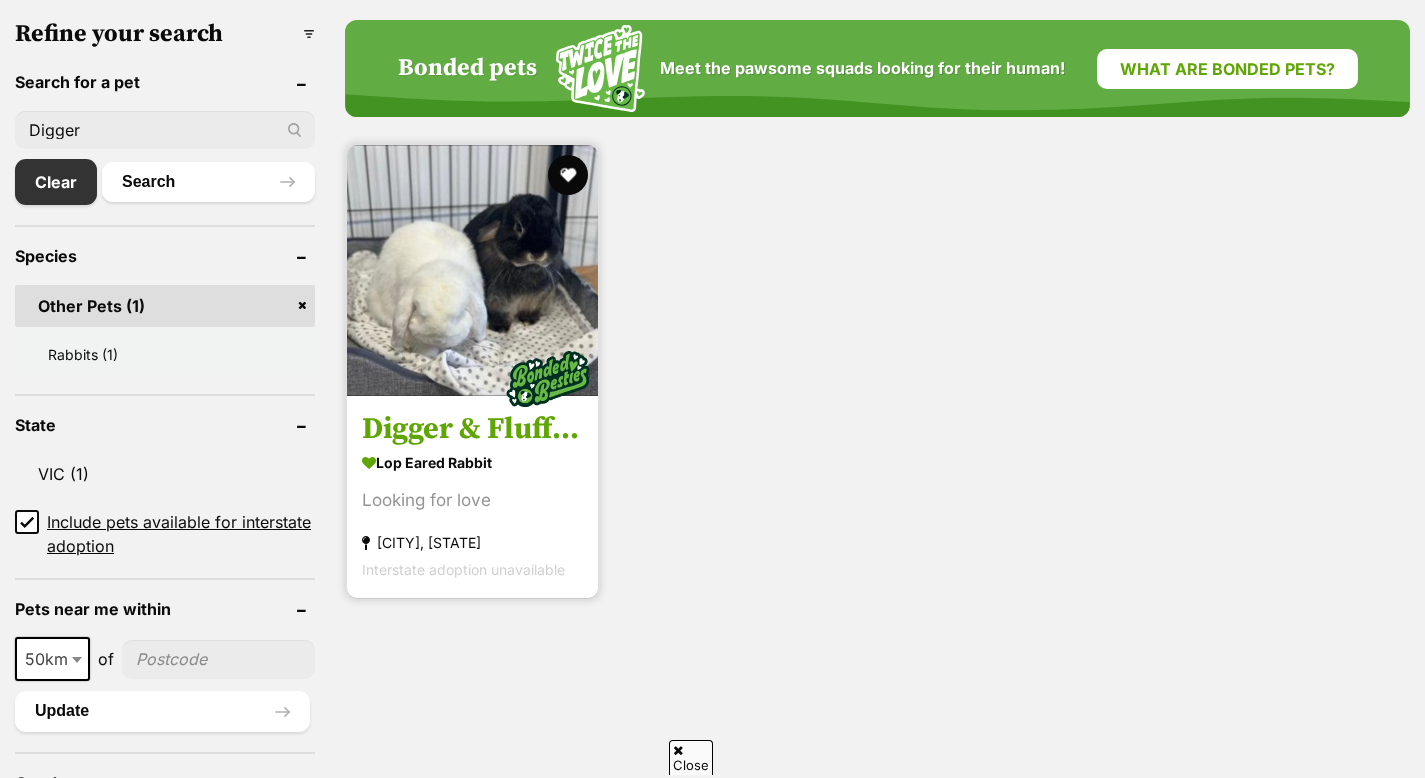 scroll, scrollTop: 637, scrollLeft: 0, axis: vertical 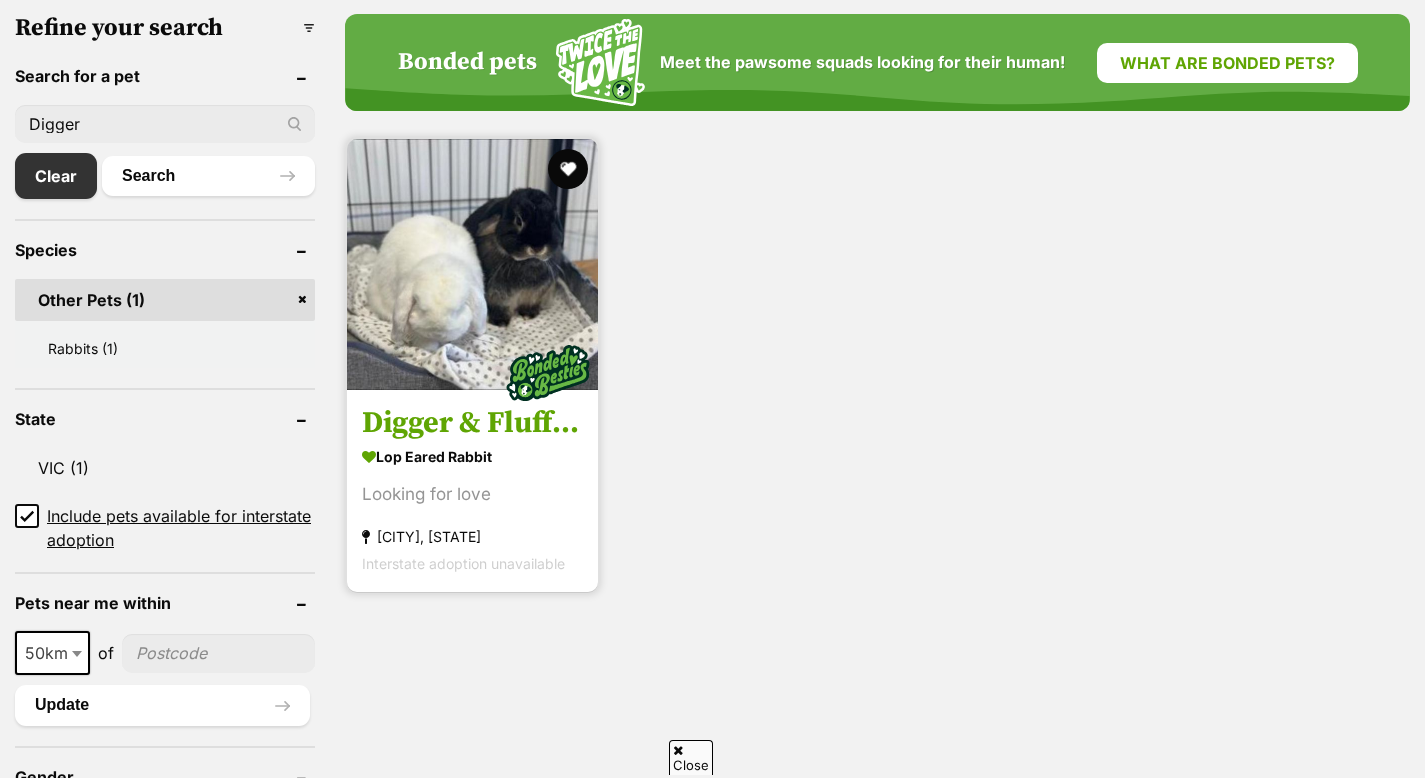 click on "Digger & Fluff Fluff" at bounding box center [472, 424] 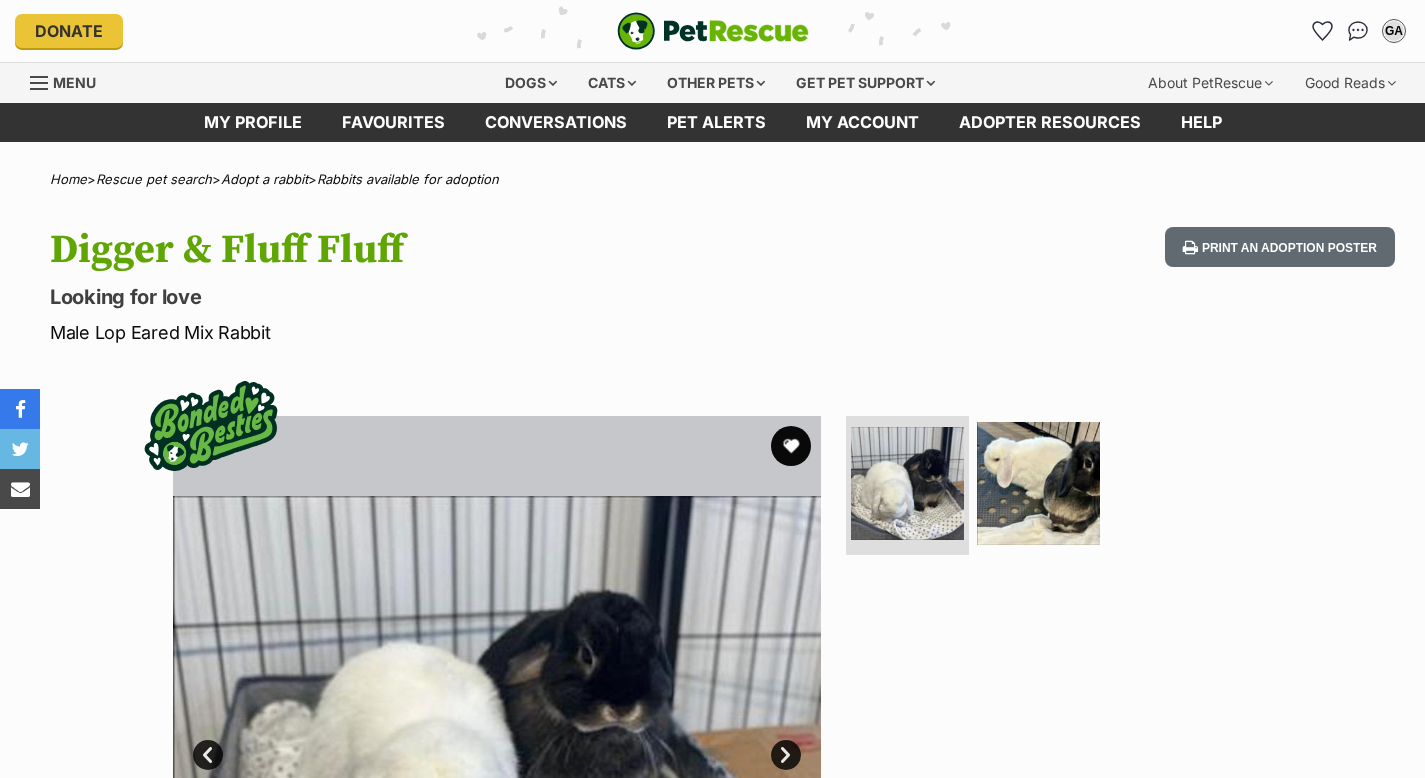 scroll, scrollTop: 0, scrollLeft: 0, axis: both 